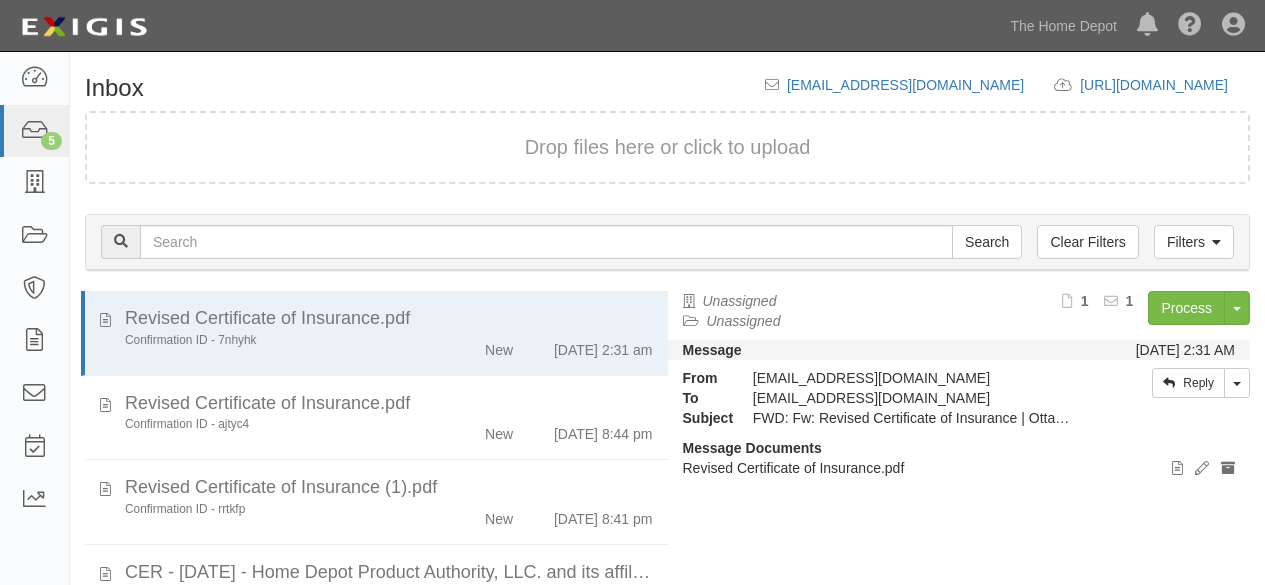 scroll, scrollTop: 1, scrollLeft: 0, axis: vertical 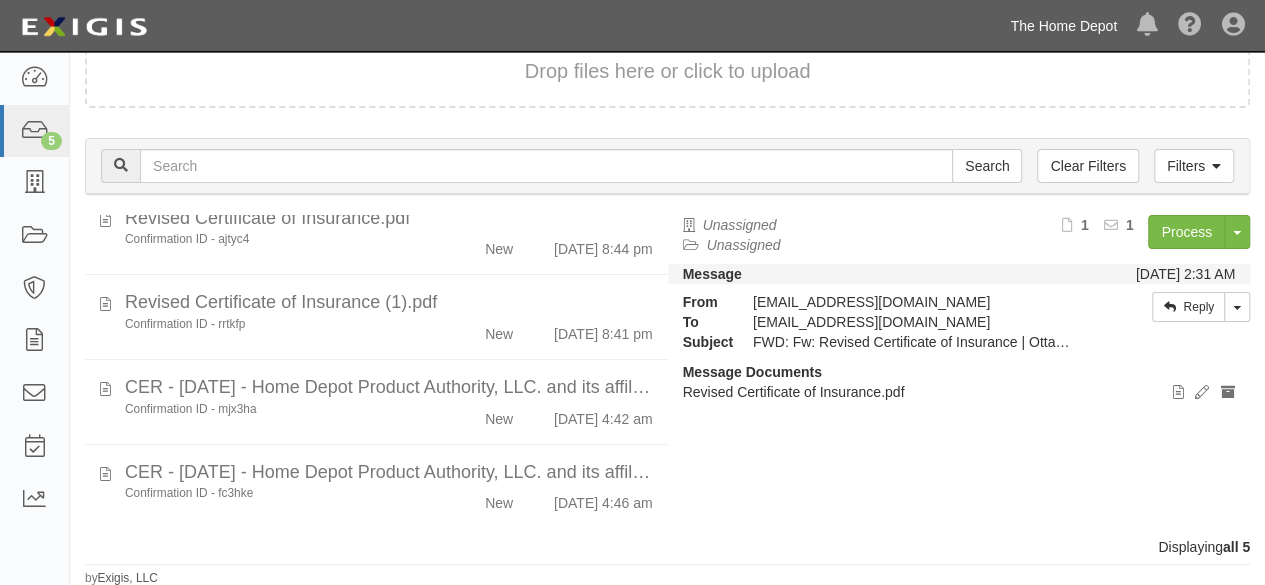 click on "The Home Depot" at bounding box center (1063, 26) 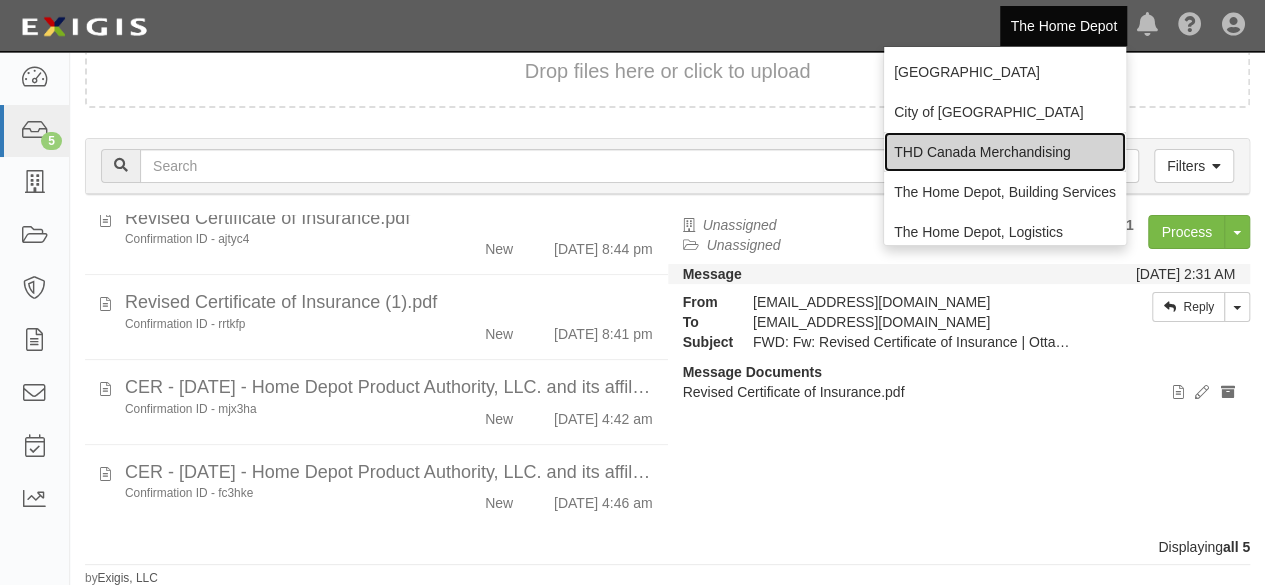 click on "THD Canada Merchandising" at bounding box center (1005, 152) 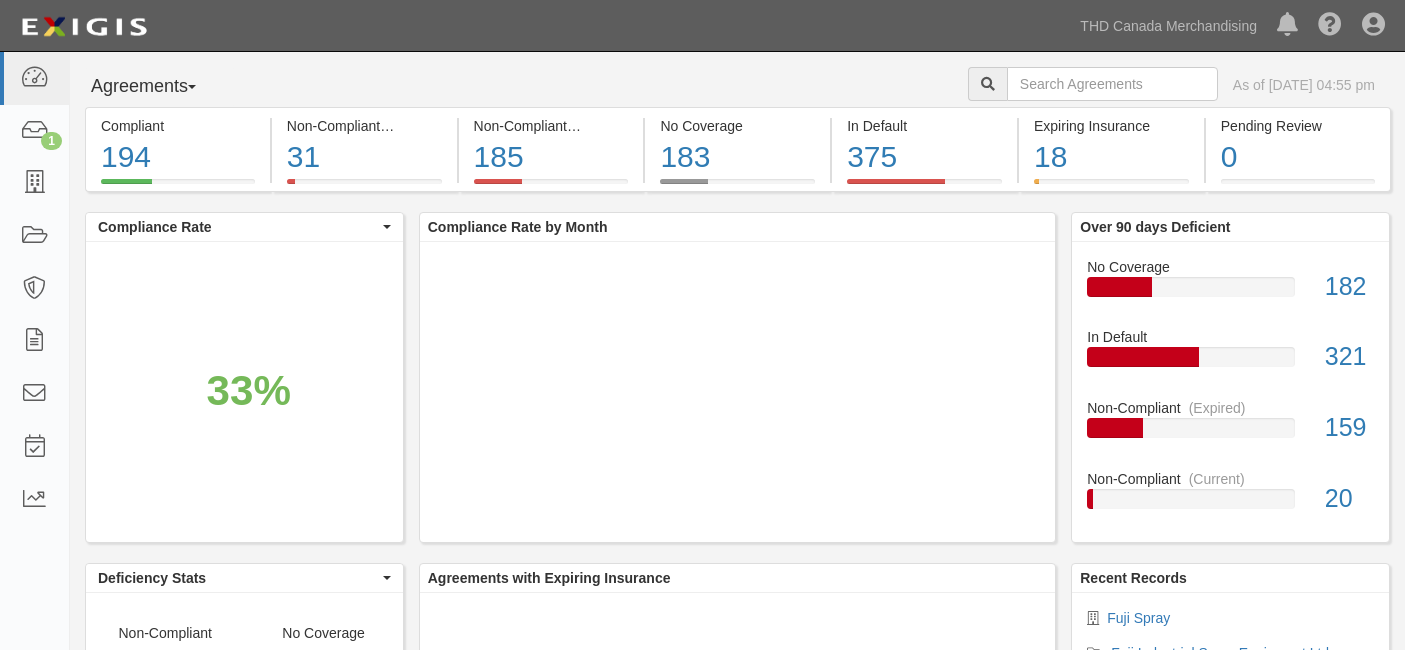 scroll, scrollTop: 0, scrollLeft: 0, axis: both 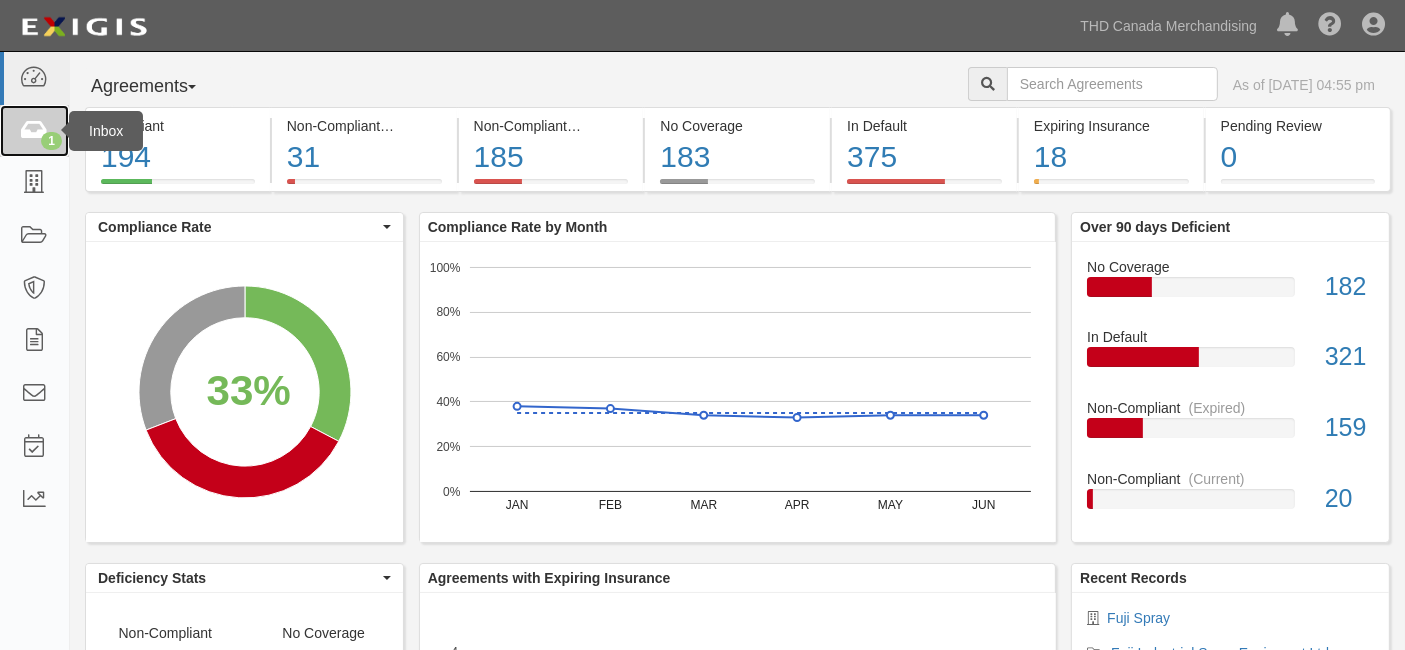 click at bounding box center [34, 131] 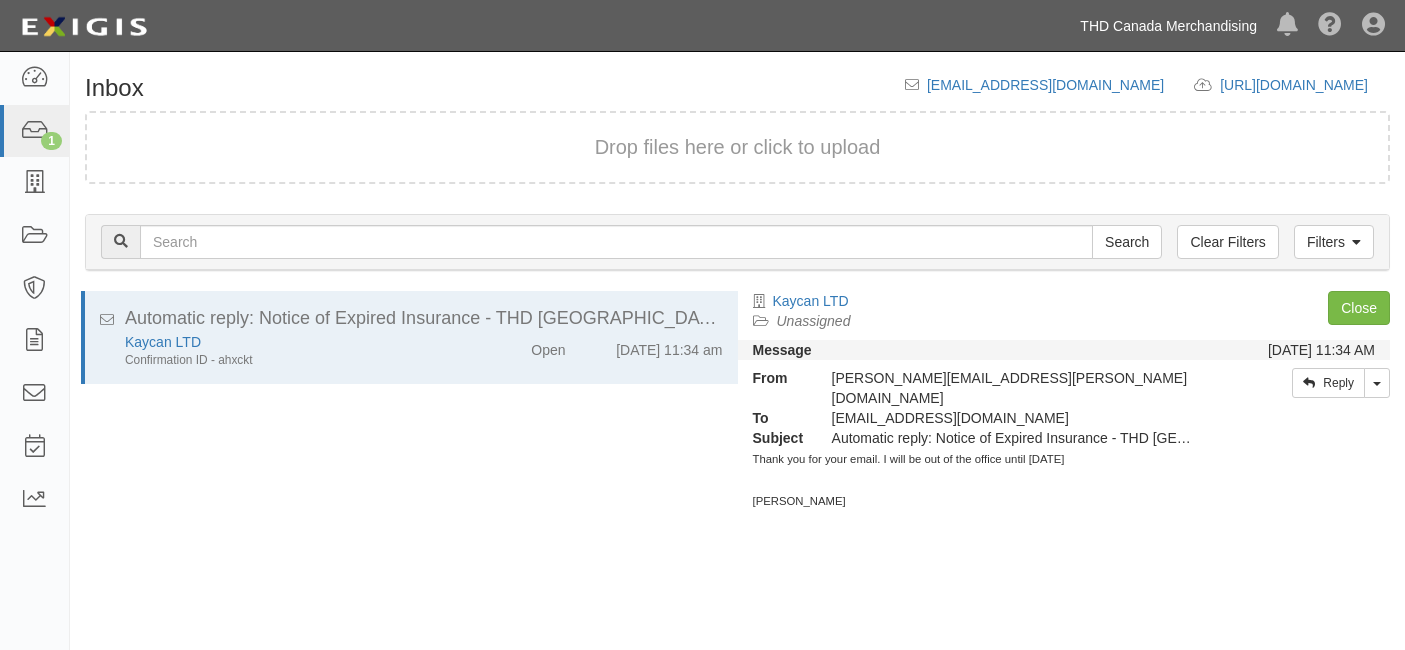 scroll, scrollTop: 0, scrollLeft: 0, axis: both 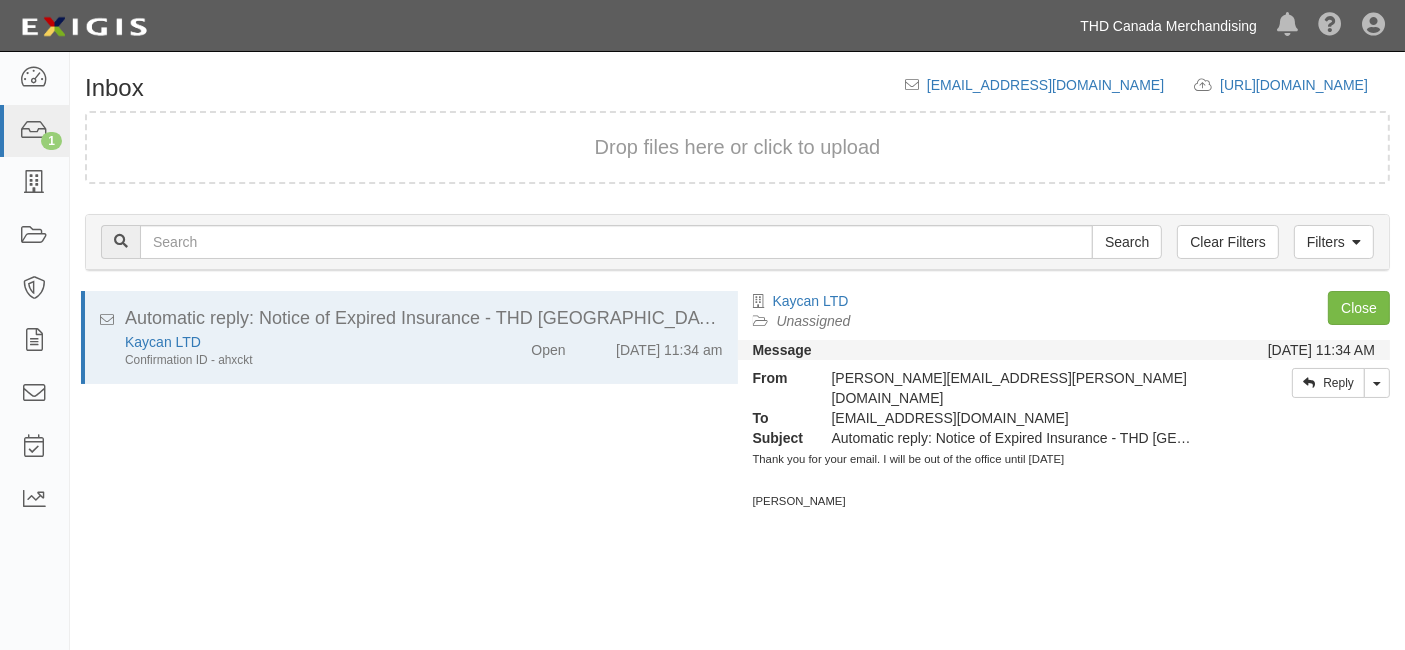 click on "THD Canada Merchandising" at bounding box center (1168, 26) 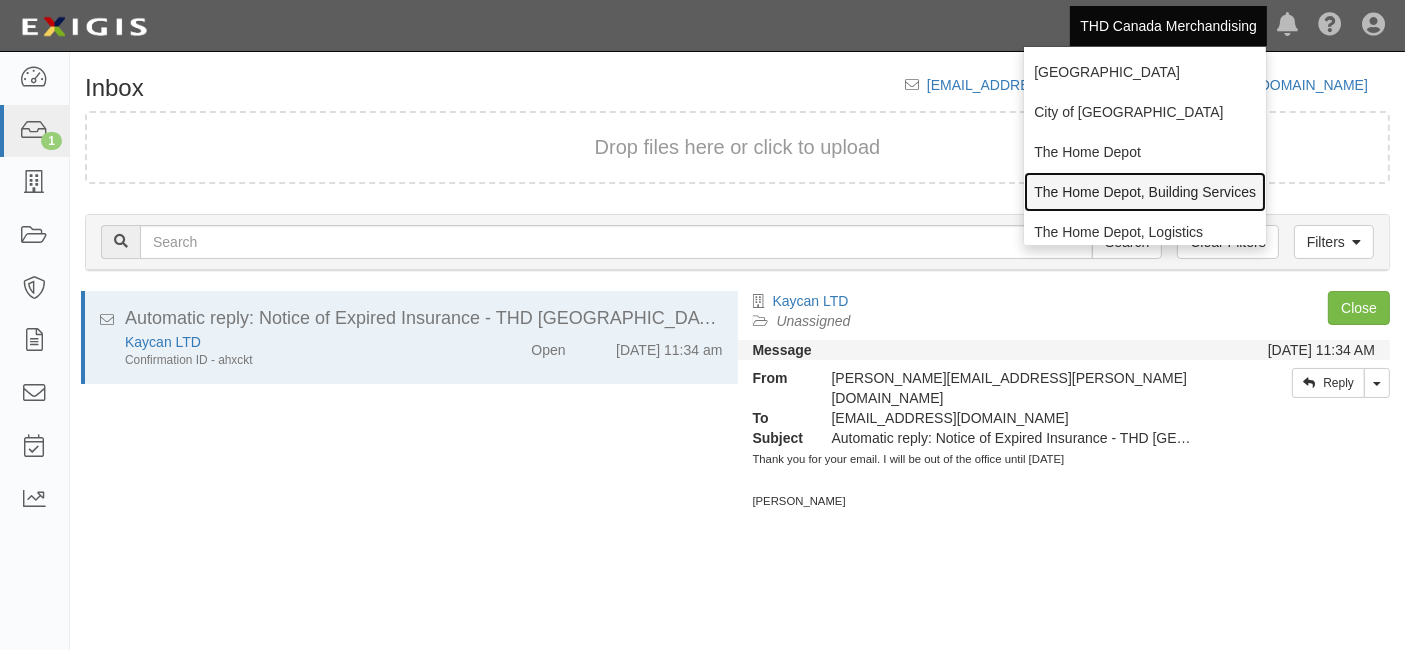 drag, startPoint x: 1076, startPoint y: 199, endPoint x: 1066, endPoint y: 190, distance: 13.453624 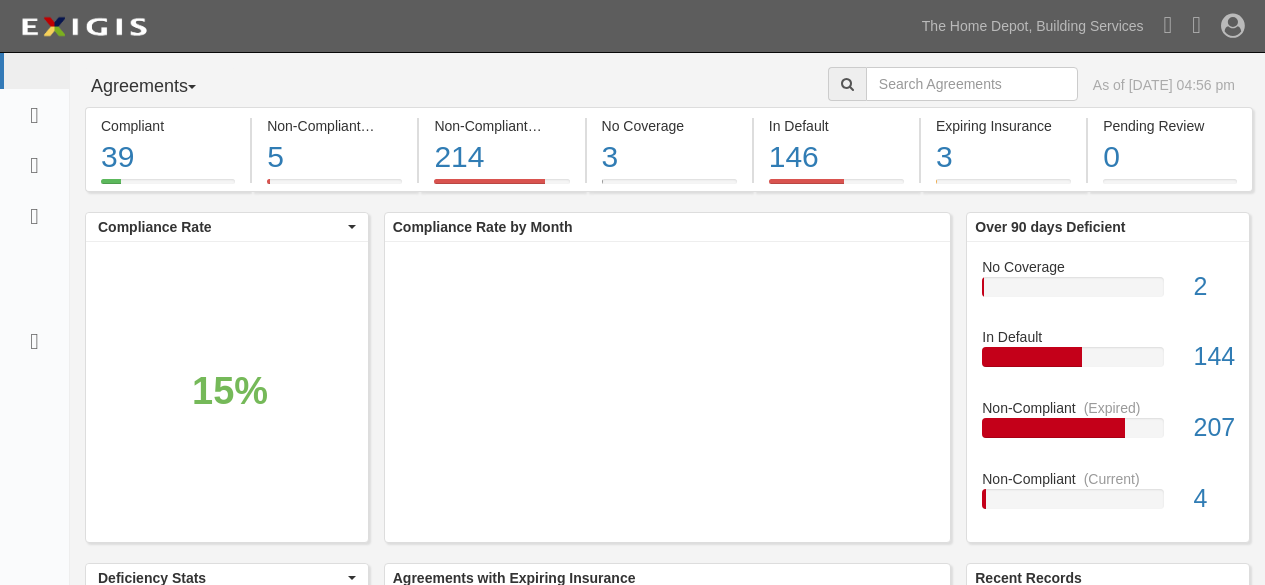 scroll, scrollTop: 0, scrollLeft: 0, axis: both 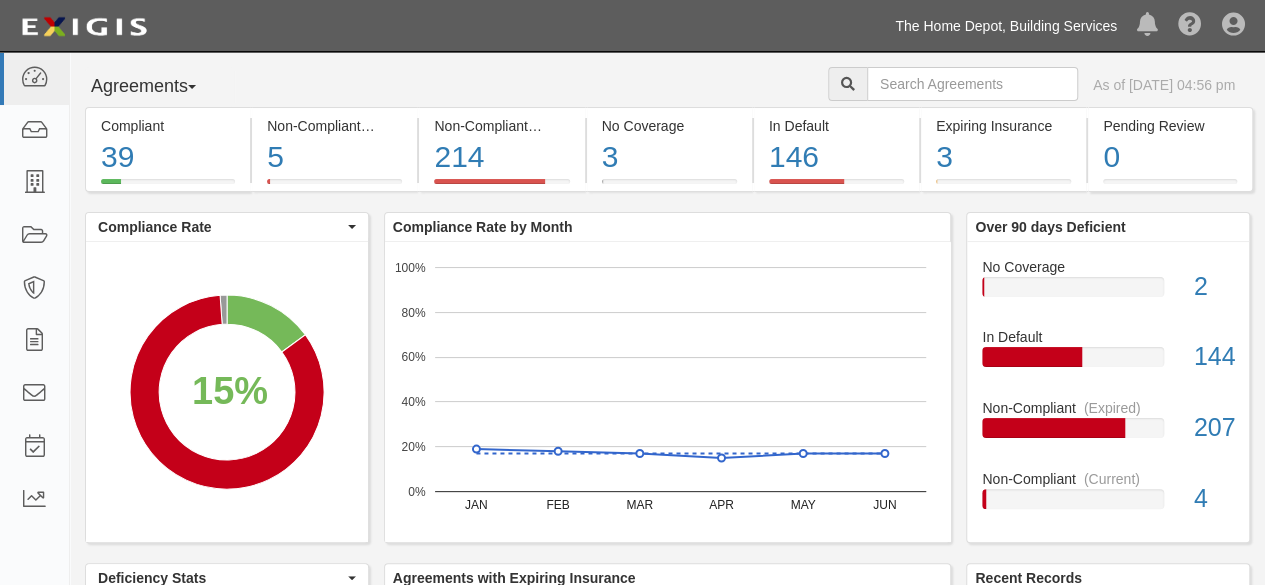 click on "The Home Depot, Building Services" at bounding box center (1006, 26) 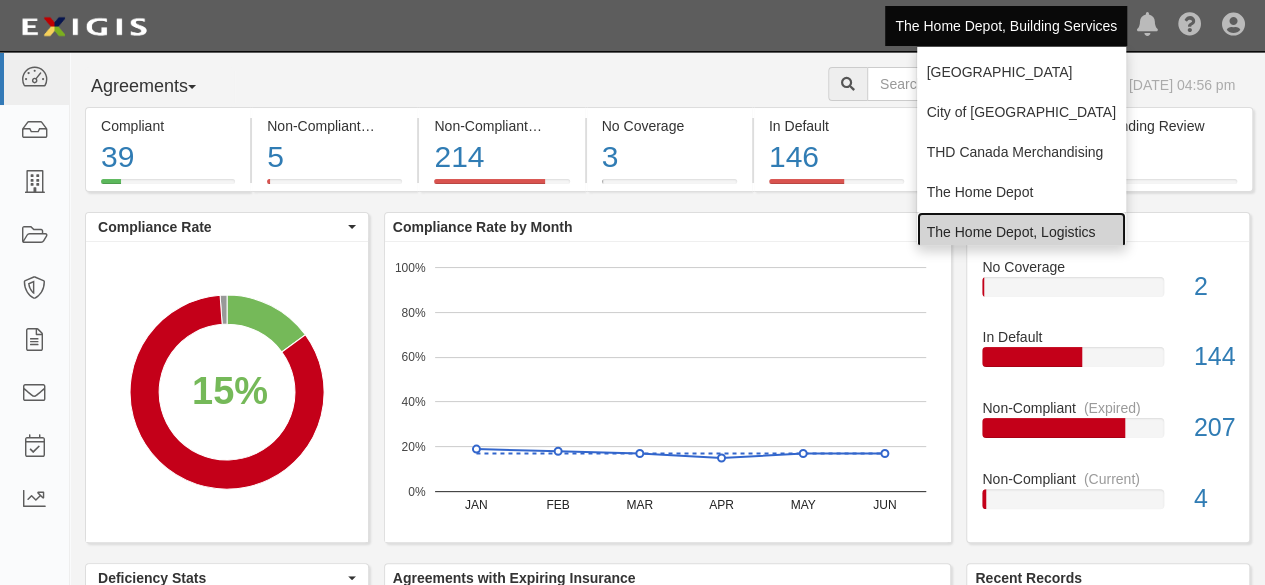 click on "The Home Depot, Logistics" at bounding box center [1021, 232] 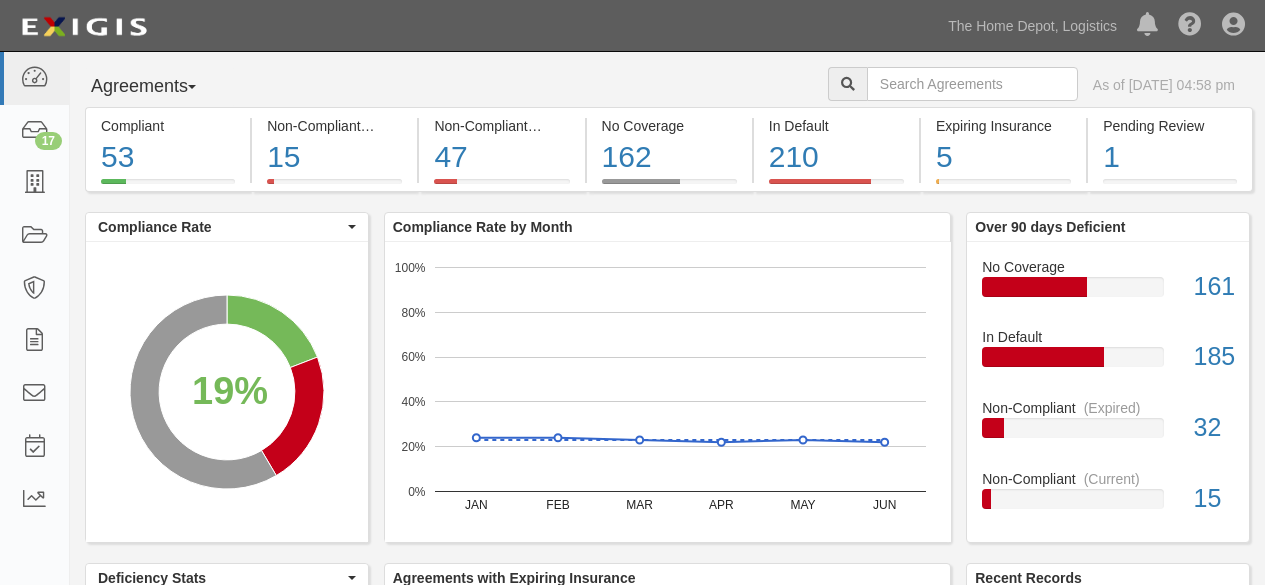 scroll, scrollTop: 0, scrollLeft: 0, axis: both 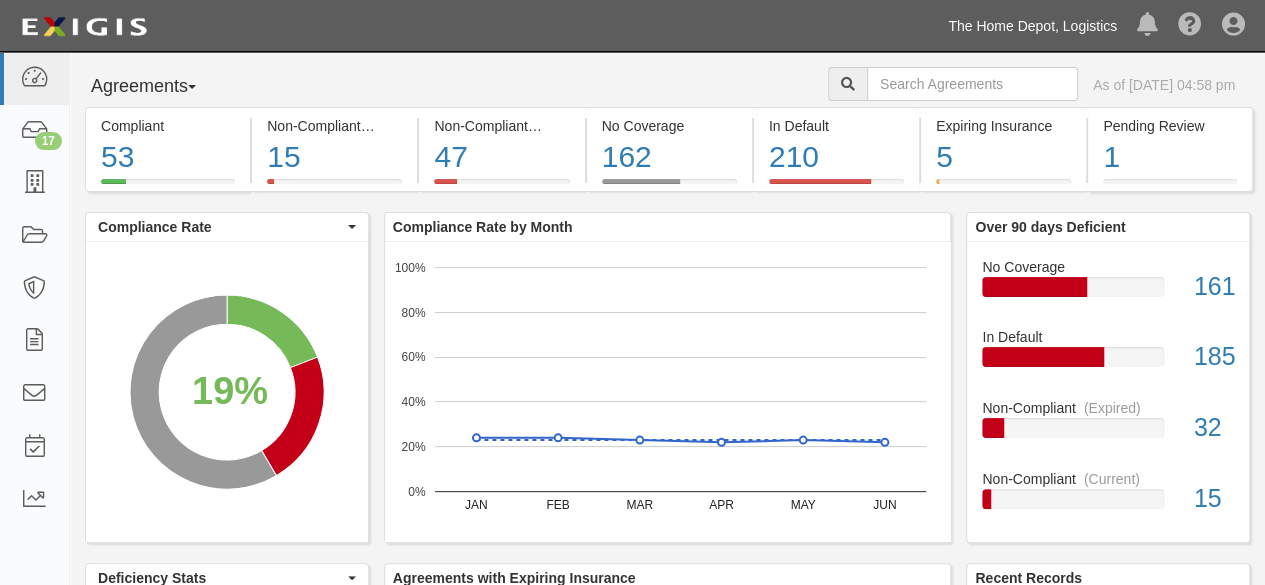 click on "The Home Depot, Logistics" at bounding box center (1032, 26) 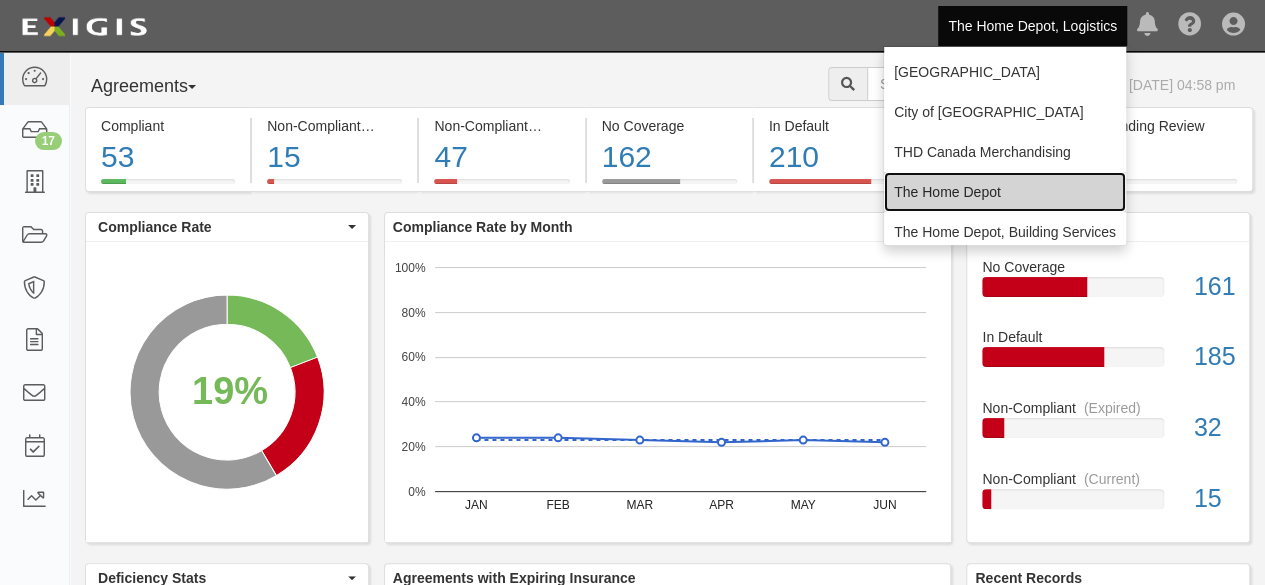 click on "The Home Depot" at bounding box center (1005, 192) 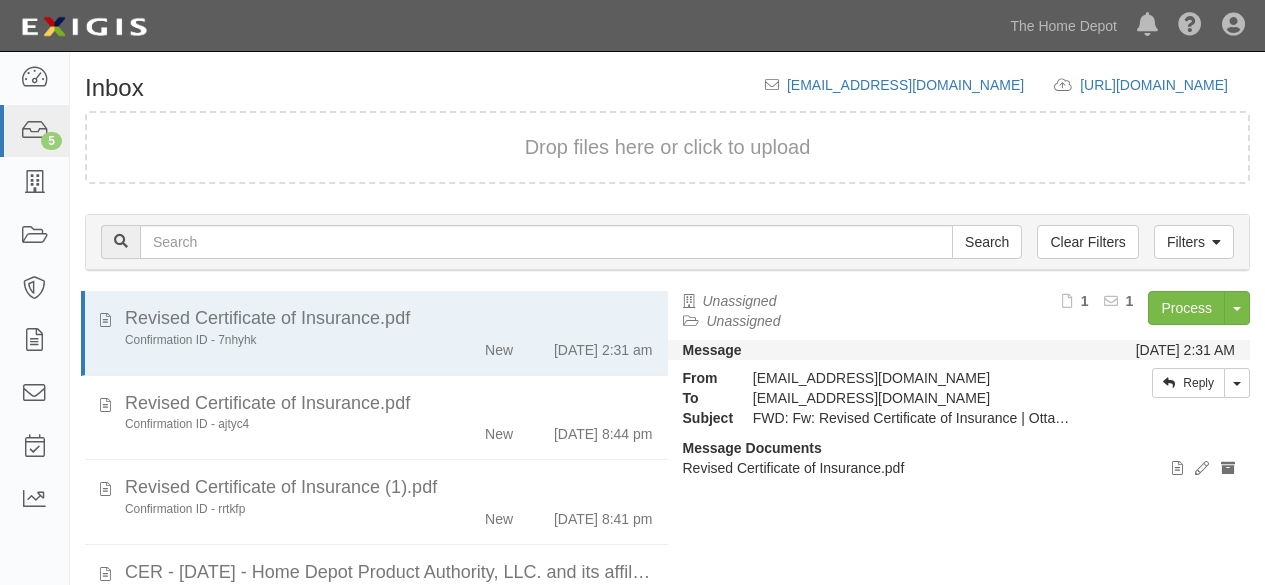 scroll, scrollTop: 0, scrollLeft: 0, axis: both 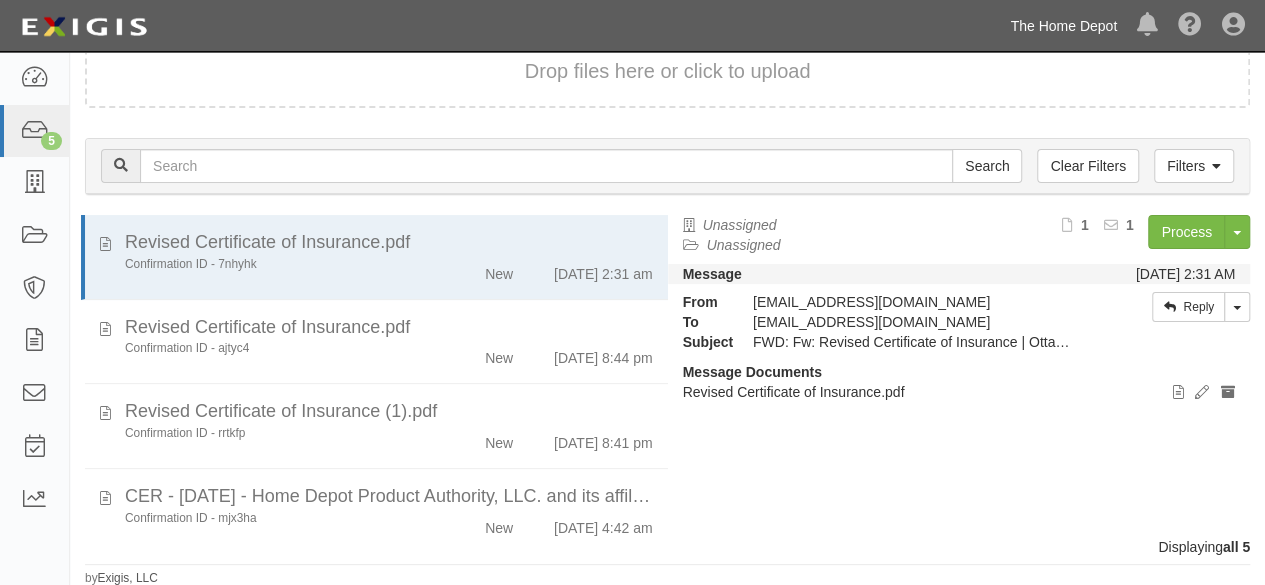 click on "The Home Depot" at bounding box center [1063, 26] 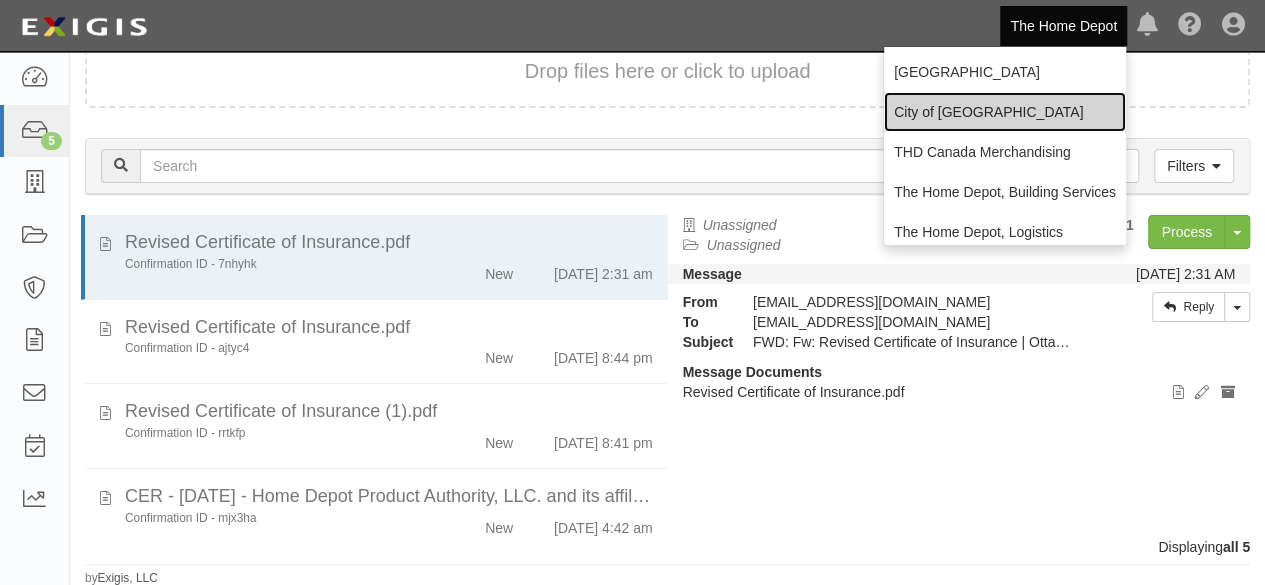 click on "City of [GEOGRAPHIC_DATA]" at bounding box center [1005, 112] 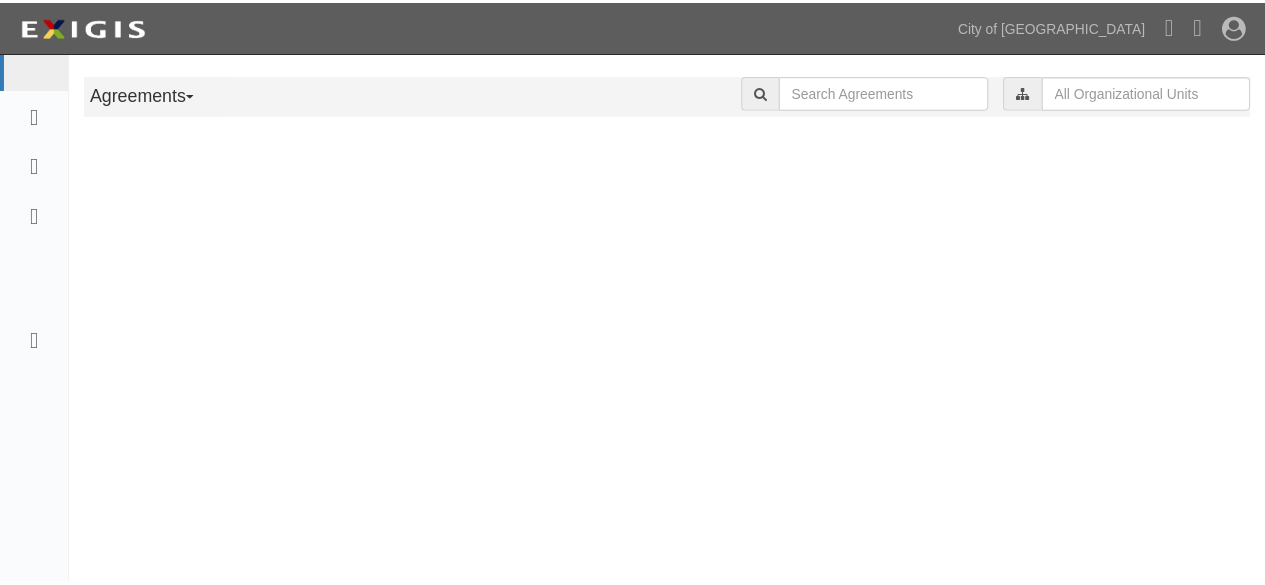 scroll, scrollTop: 0, scrollLeft: 0, axis: both 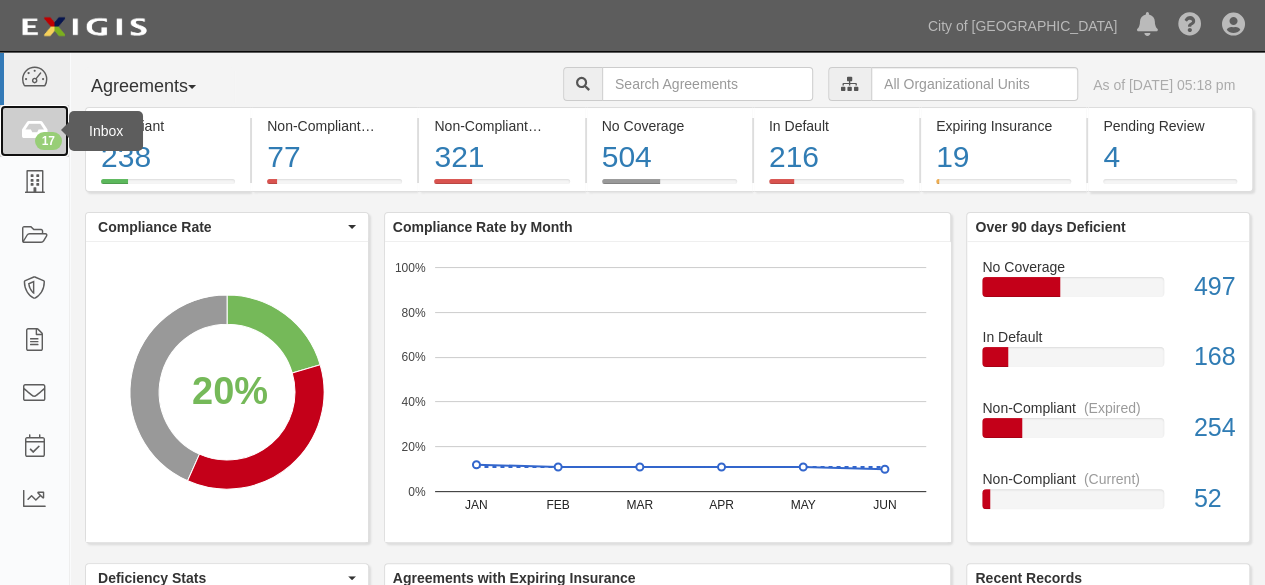 click on "17" at bounding box center [48, 141] 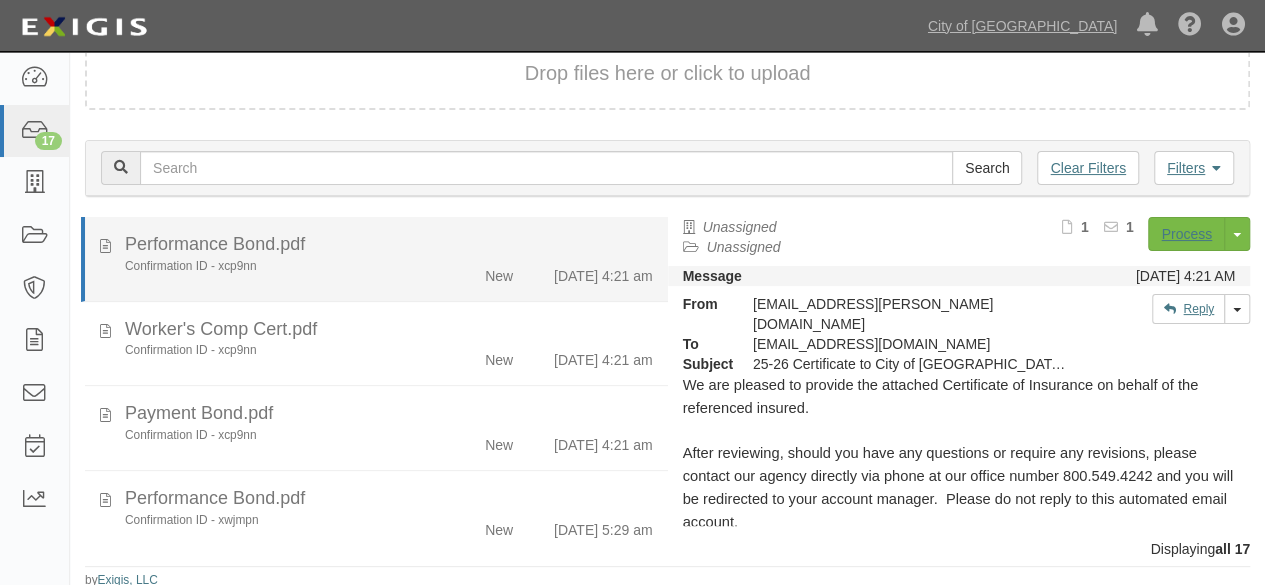 scroll, scrollTop: 76, scrollLeft: 0, axis: vertical 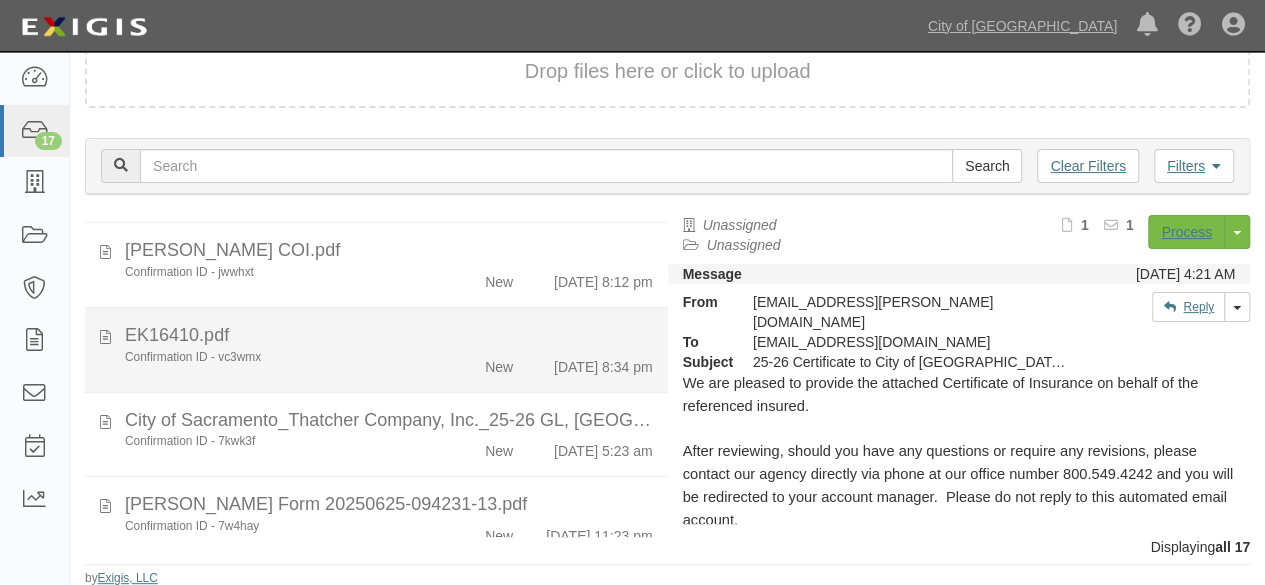 drag, startPoint x: 390, startPoint y: 354, endPoint x: 432, endPoint y: 361, distance: 42.579338 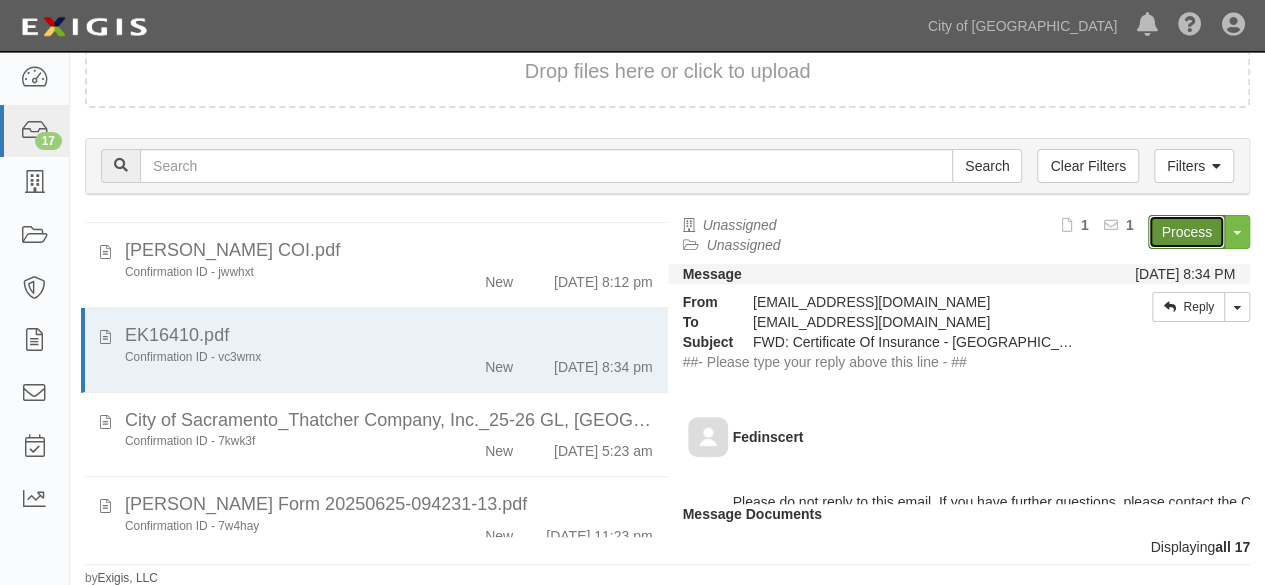 click on "Process" at bounding box center [1186, 232] 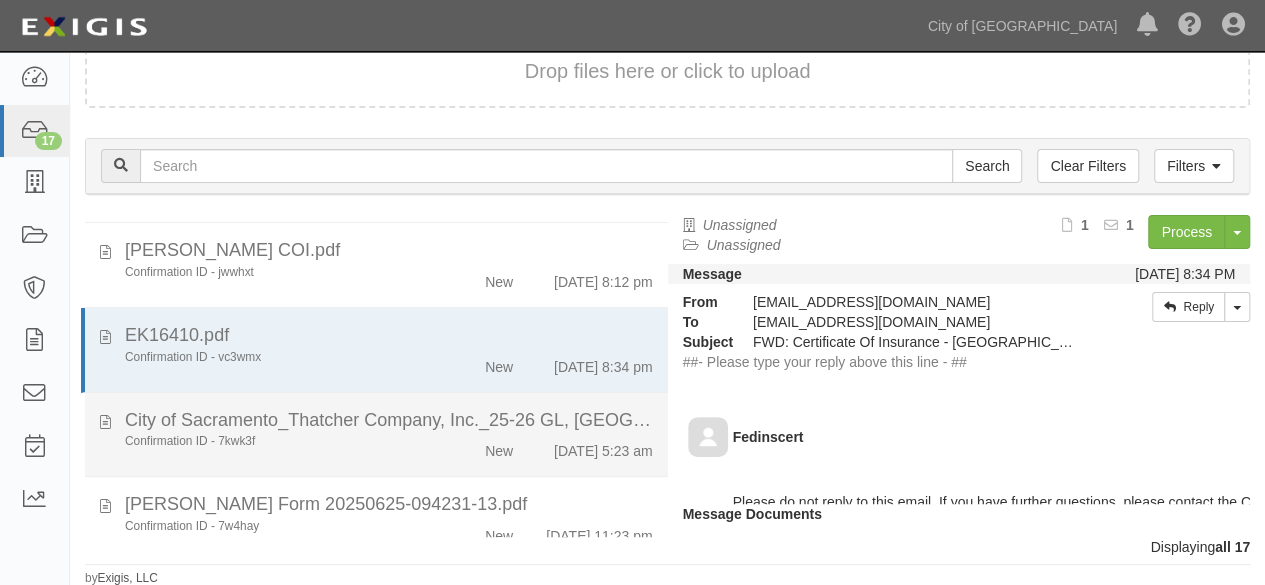 click on "Confirmation ID - 7kwk3f" 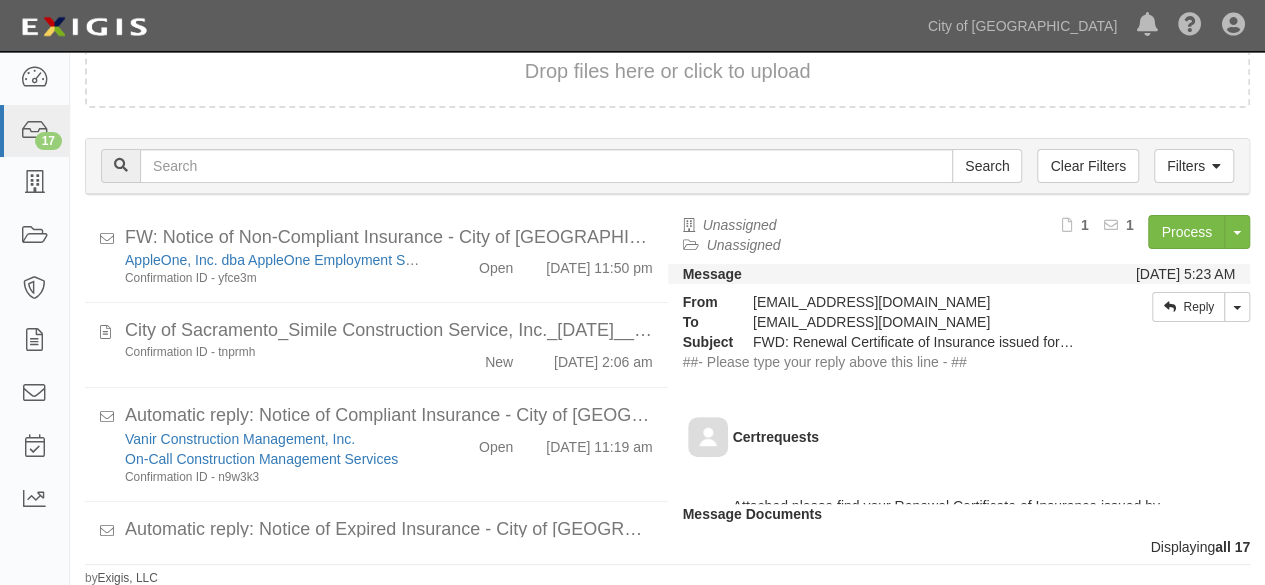 scroll, scrollTop: 837, scrollLeft: 0, axis: vertical 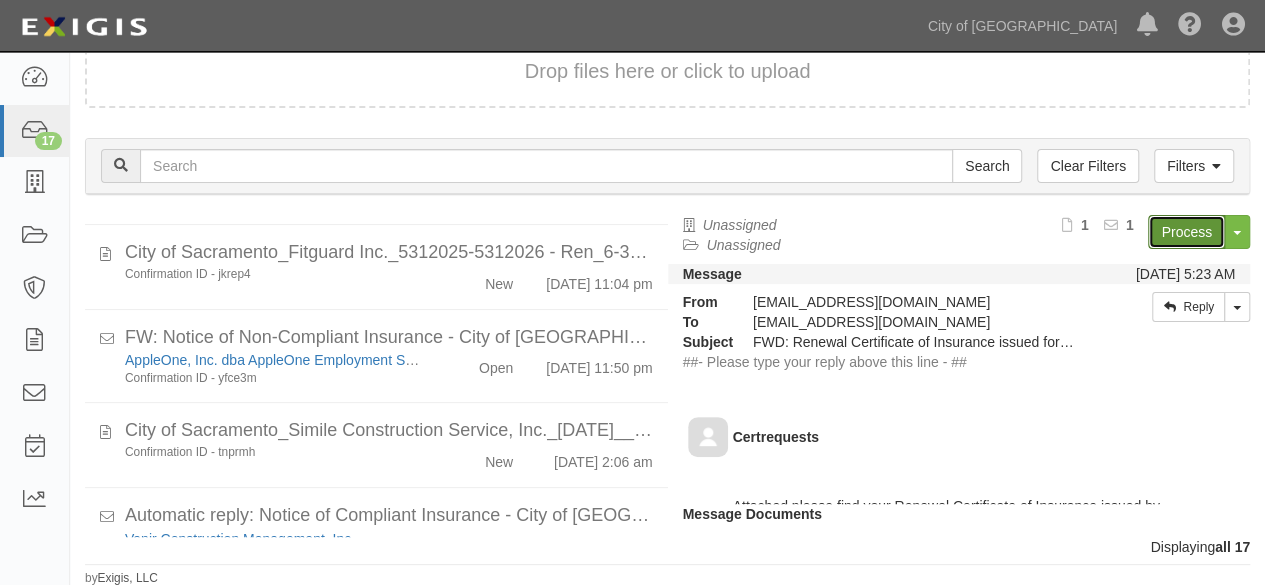 click on "Process" at bounding box center (1186, 232) 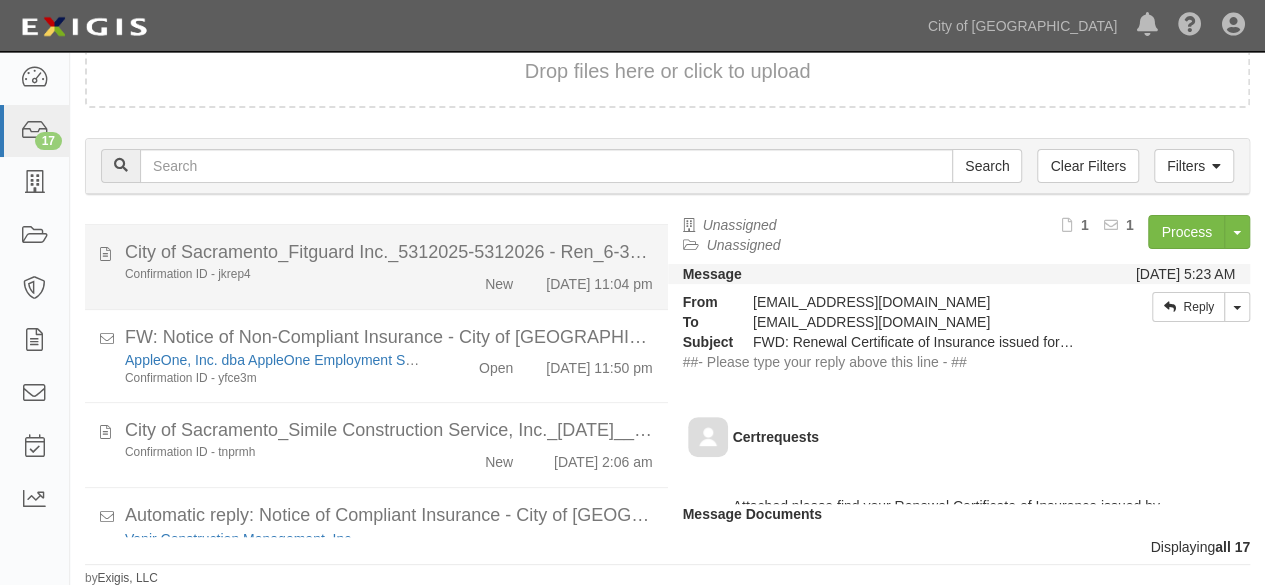 click on "Confirmation ID - jkrep4
New
6/30/25 11:04 pm" 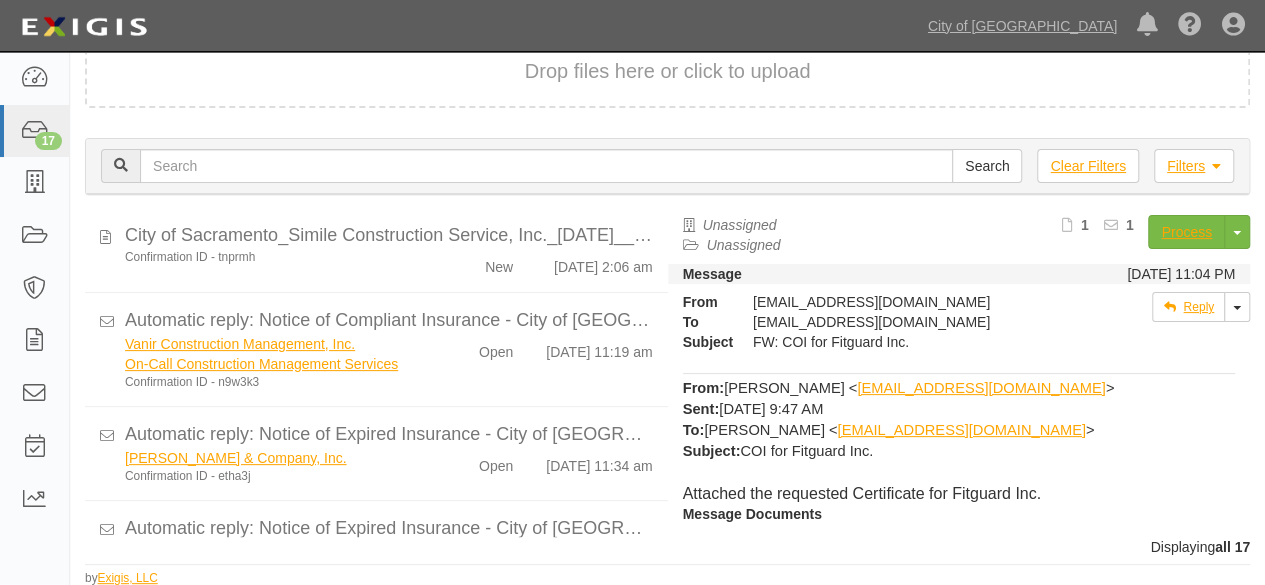 scroll, scrollTop: 1037, scrollLeft: 0, axis: vertical 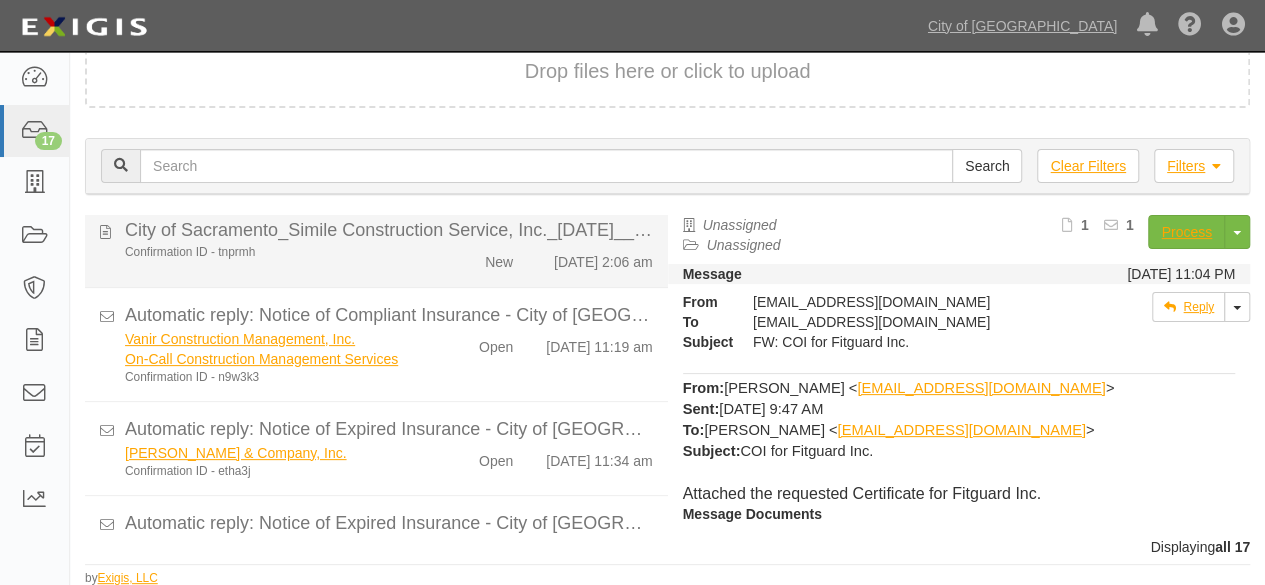 click on "City of Sacramento_Simile Construction Service, Inc._6-30-2025__2025 GAWUPP+IM.pdf" 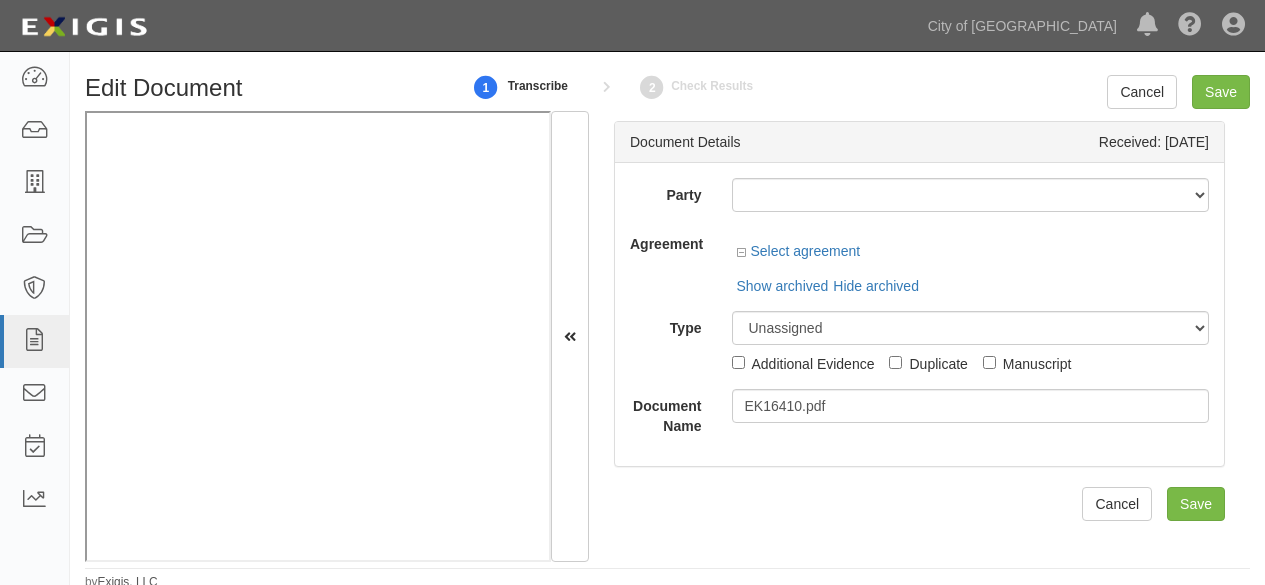 scroll, scrollTop: 0, scrollLeft: 0, axis: both 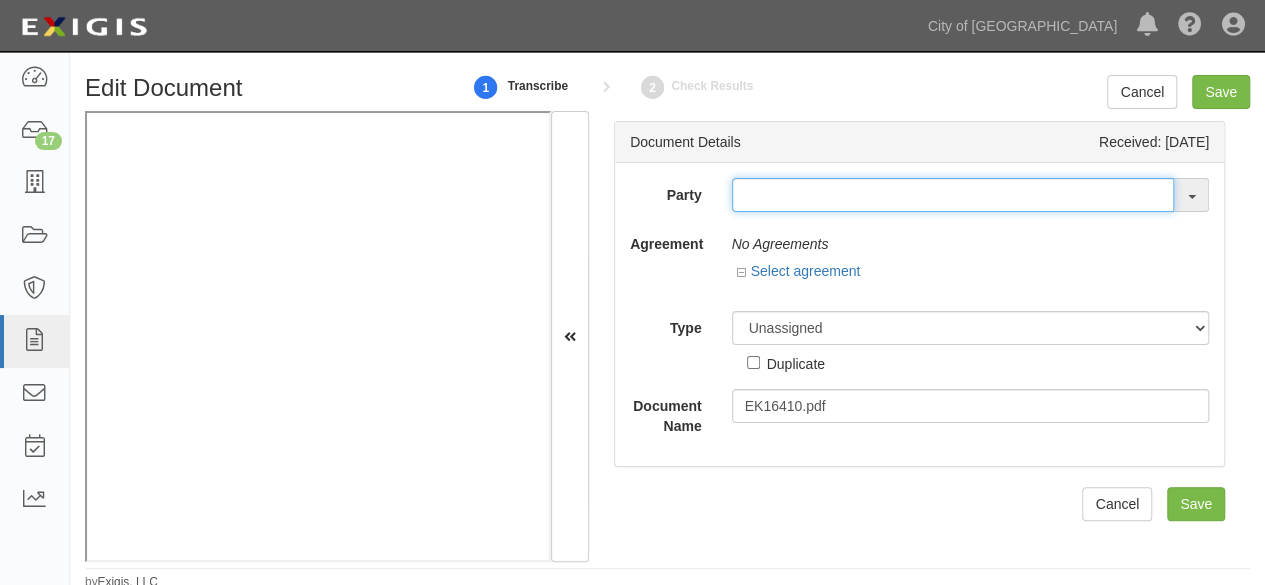click at bounding box center (953, 195) 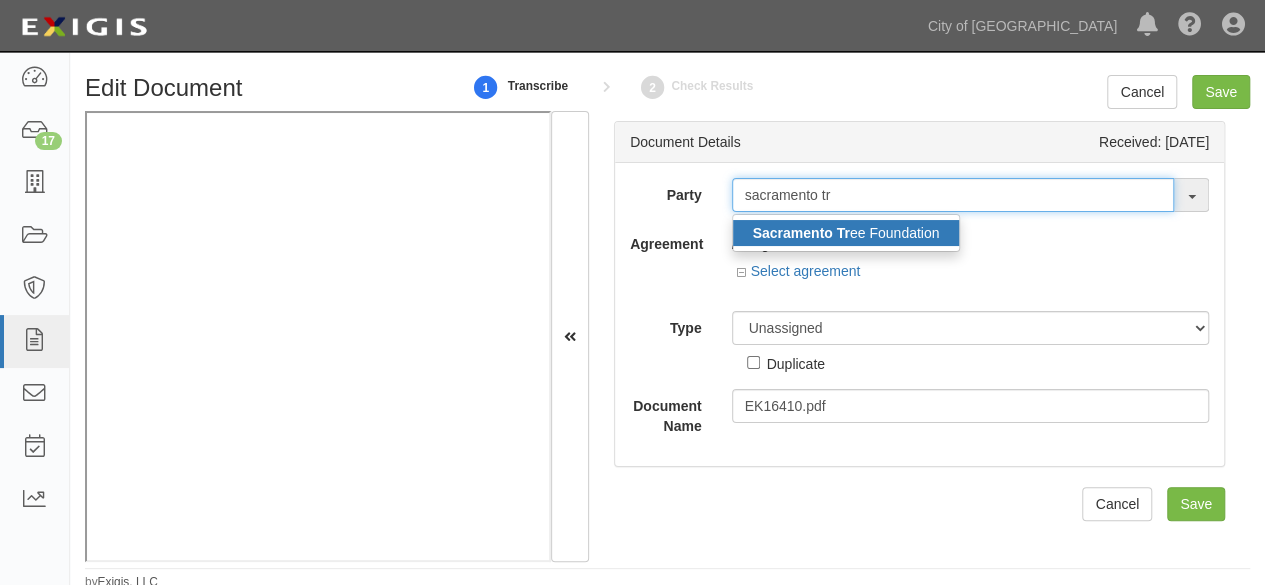 type on "sacramento tru" 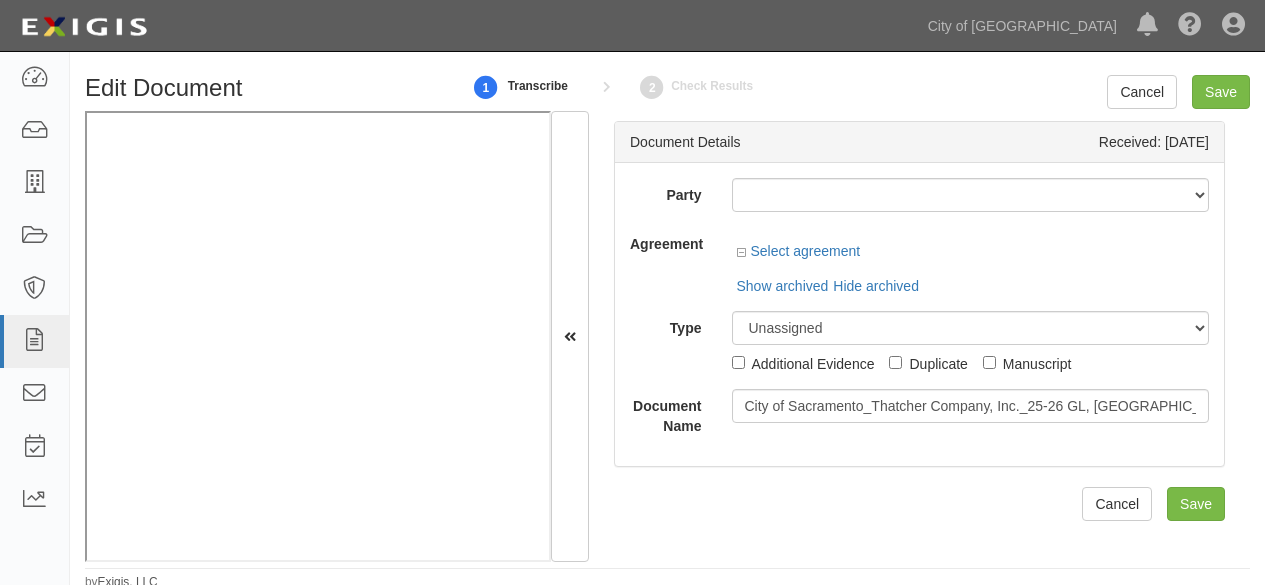 scroll, scrollTop: 0, scrollLeft: 0, axis: both 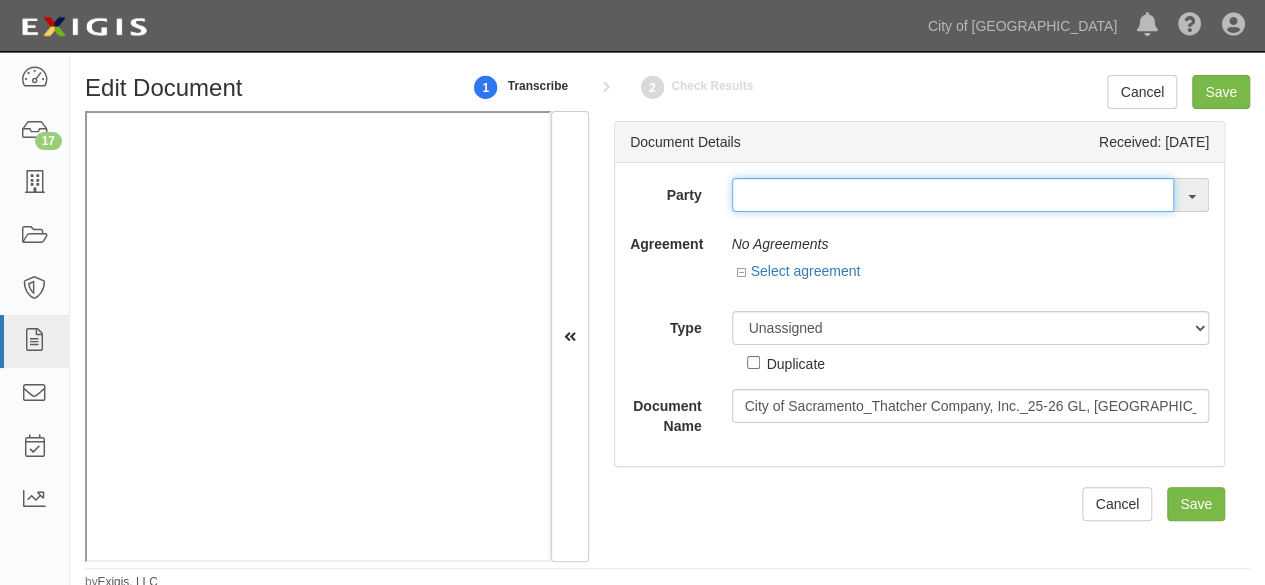 click at bounding box center [953, 195] 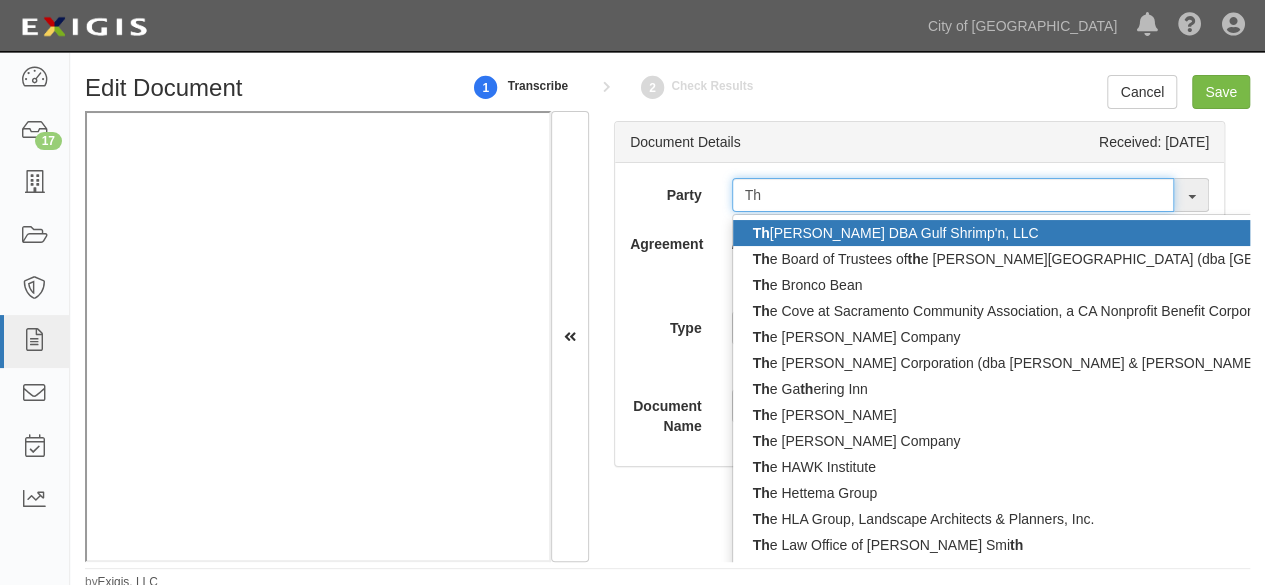 type on "Th" 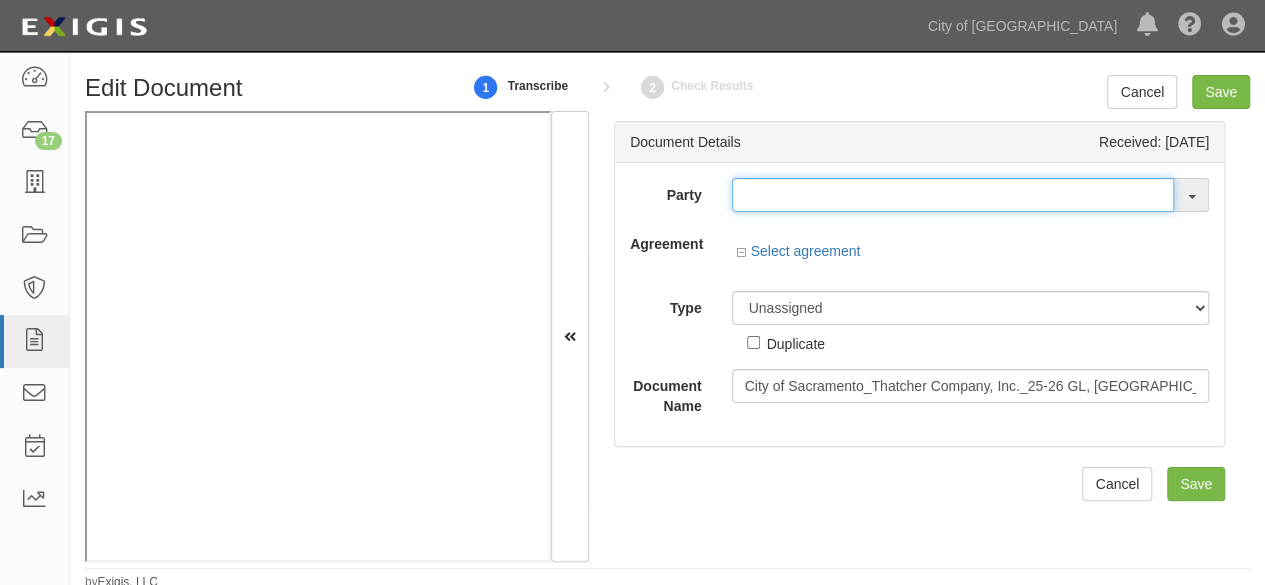 click at bounding box center (953, 195) 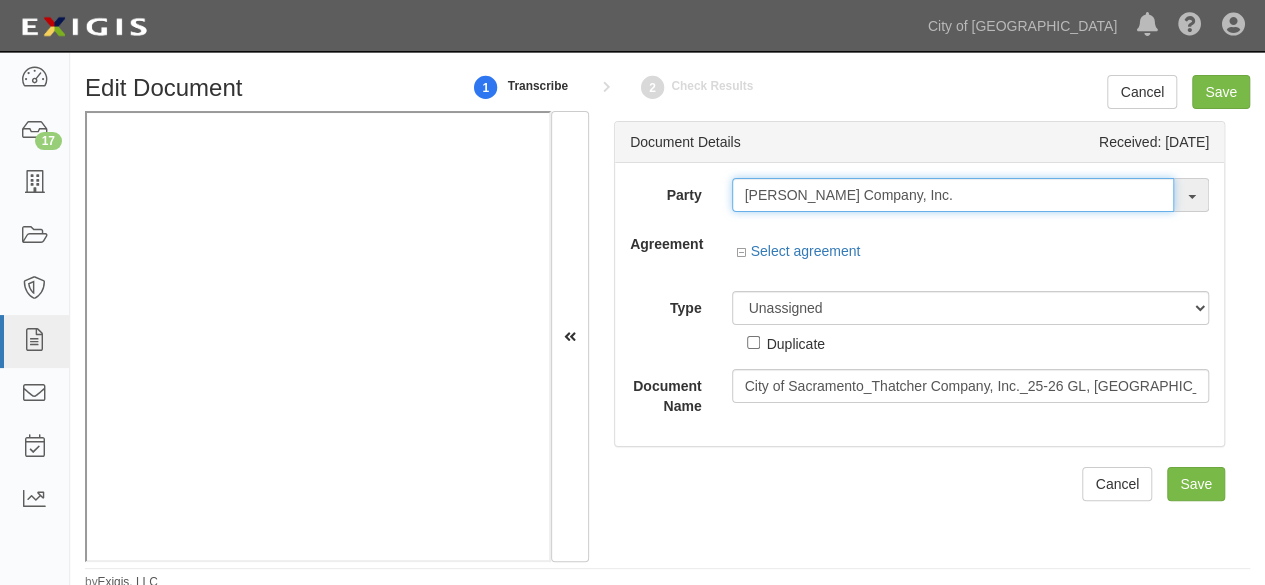 type on "Thatcher Company, Inc." 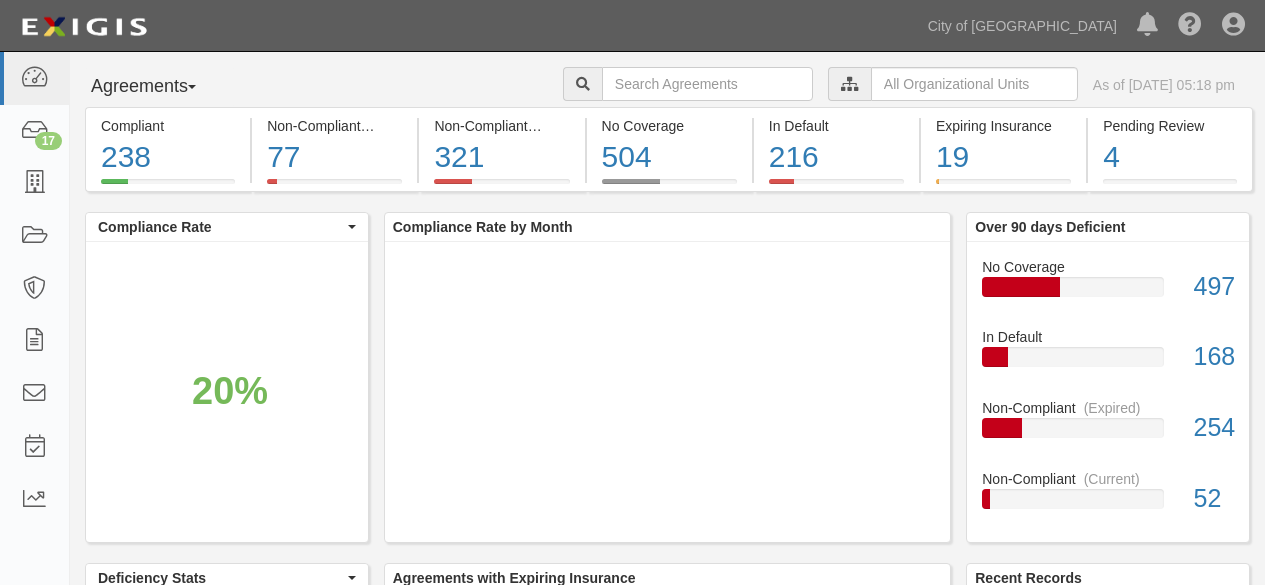 scroll, scrollTop: 0, scrollLeft: 0, axis: both 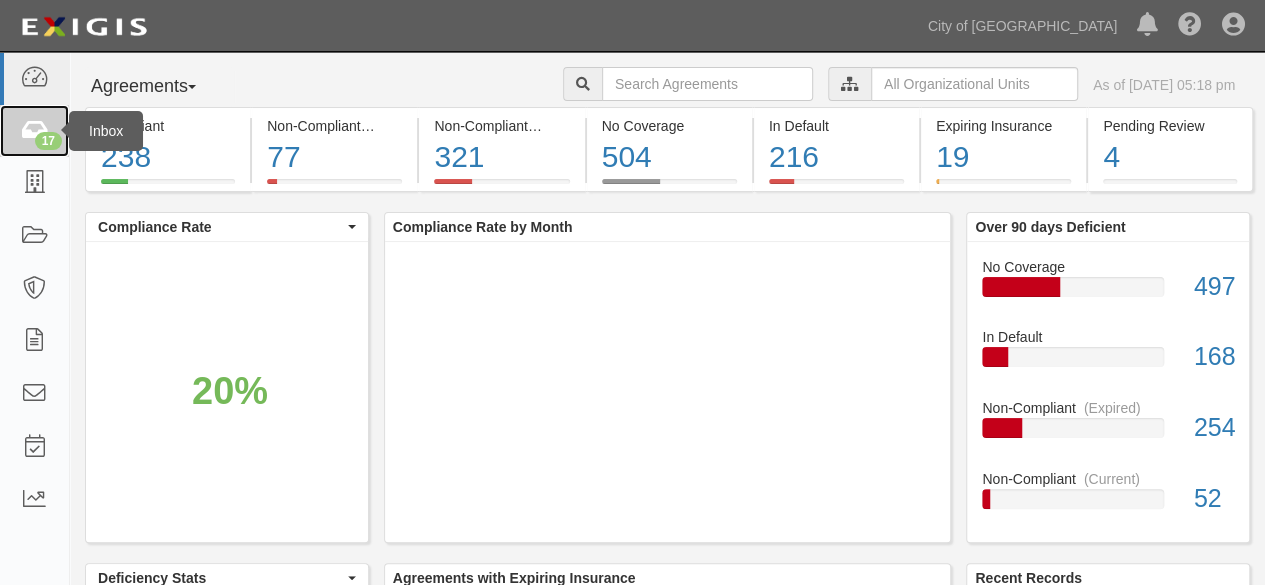 click on "17" at bounding box center (48, 141) 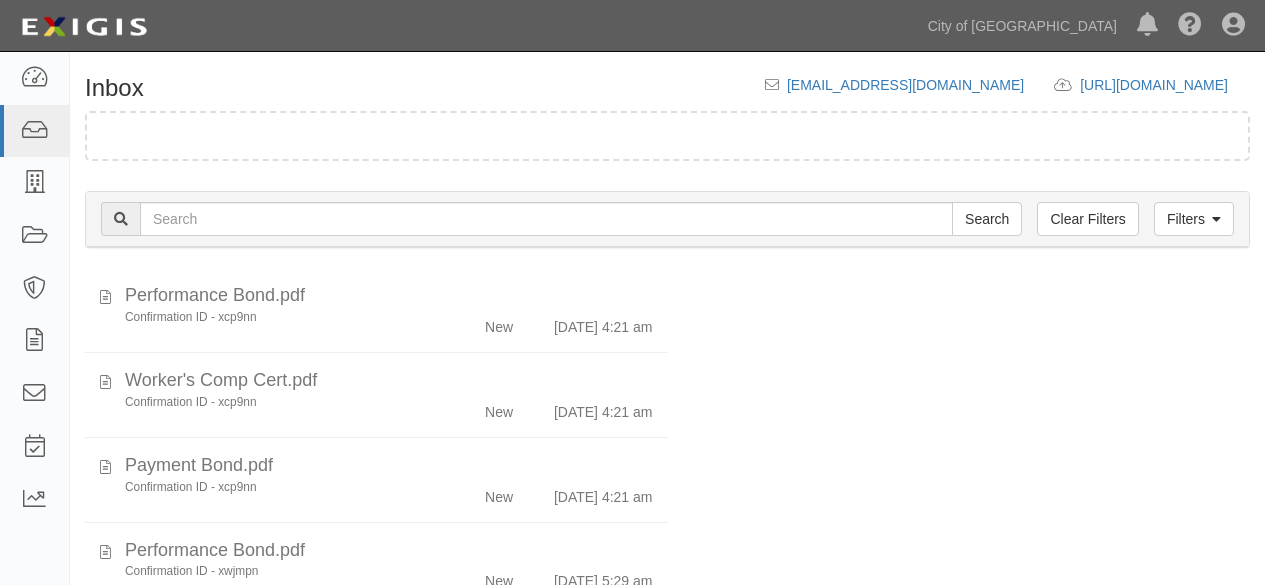 scroll, scrollTop: 0, scrollLeft: 0, axis: both 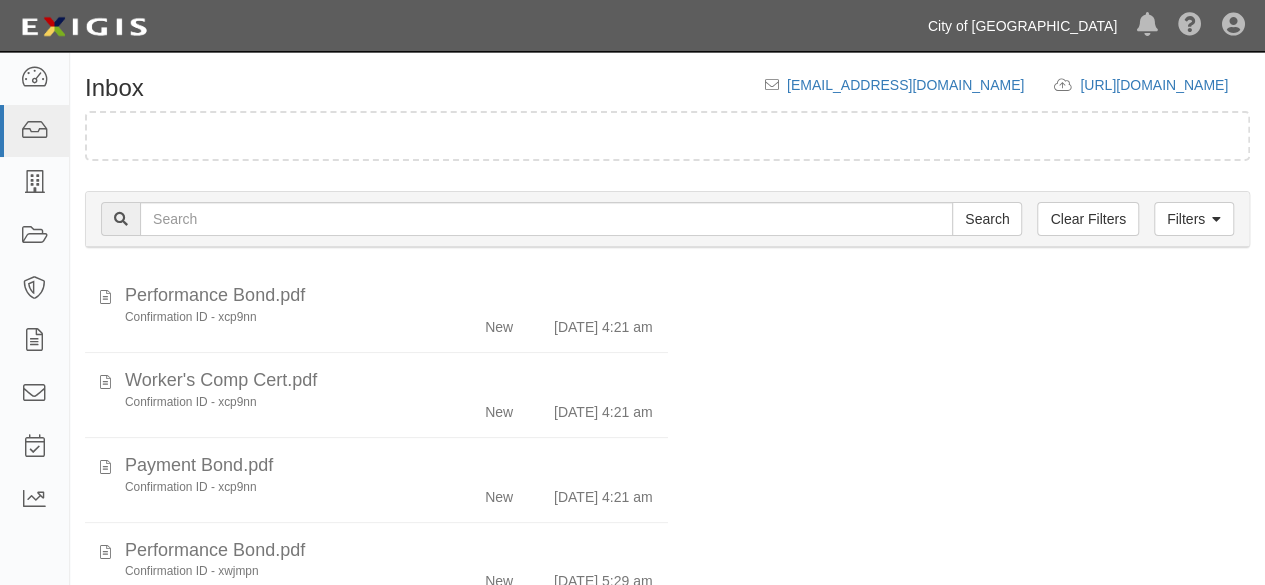 click on "City of [GEOGRAPHIC_DATA]" at bounding box center [1022, 26] 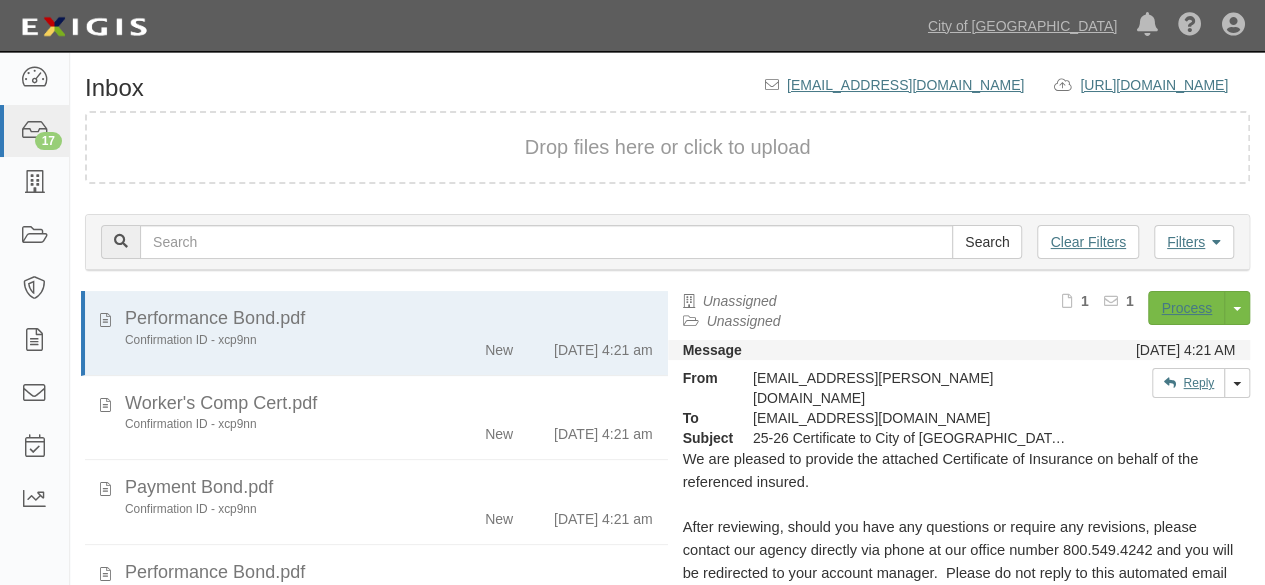 click on "Drop files here or click to upload" at bounding box center (667, 147) 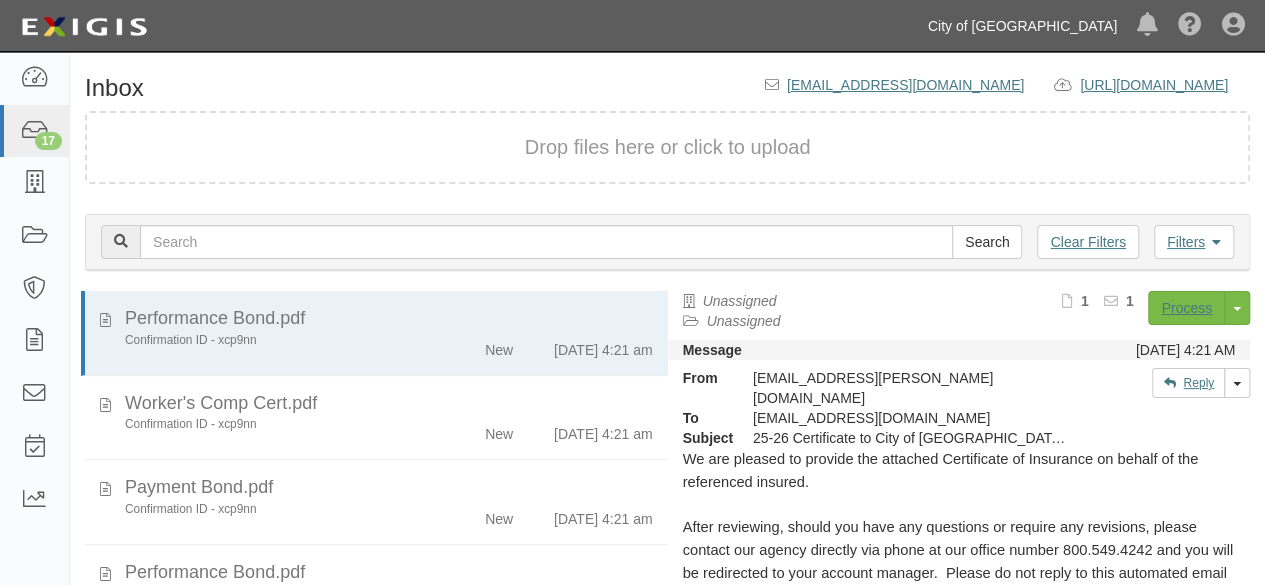 click on "City of [GEOGRAPHIC_DATA]" at bounding box center (1022, 26) 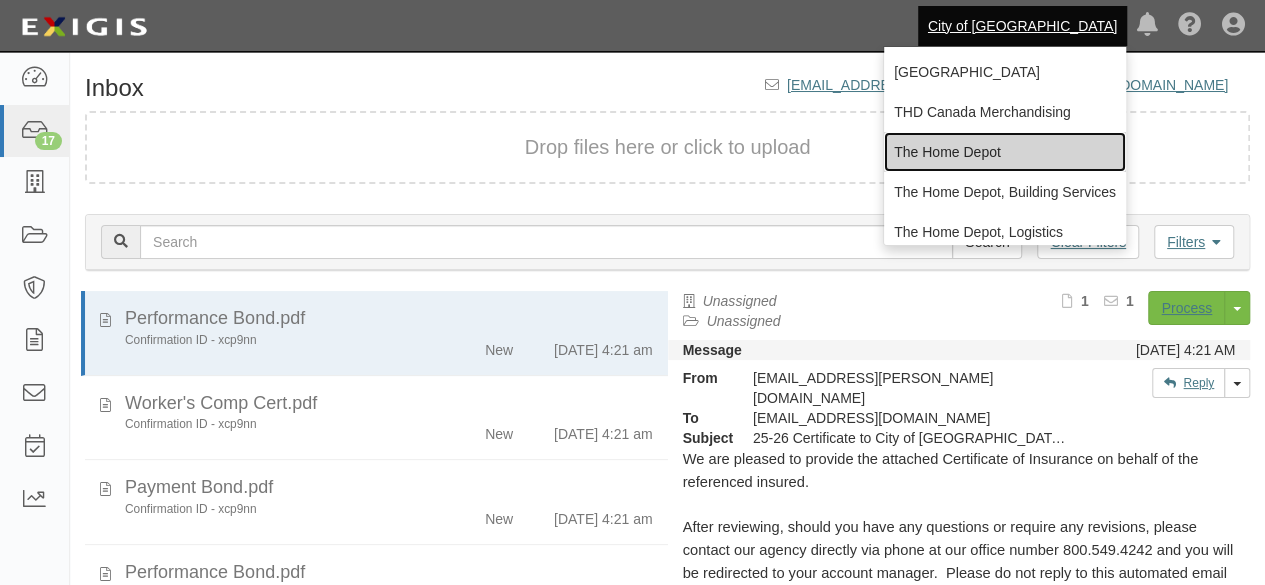 click on "The Home Depot" at bounding box center (1005, 152) 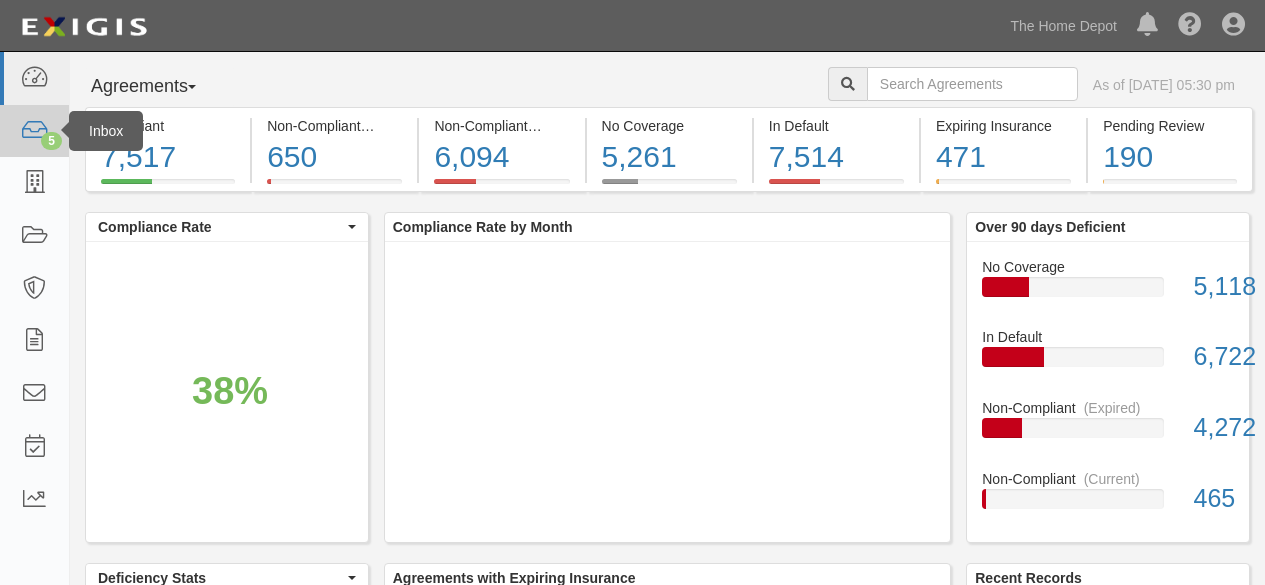 scroll, scrollTop: 0, scrollLeft: 0, axis: both 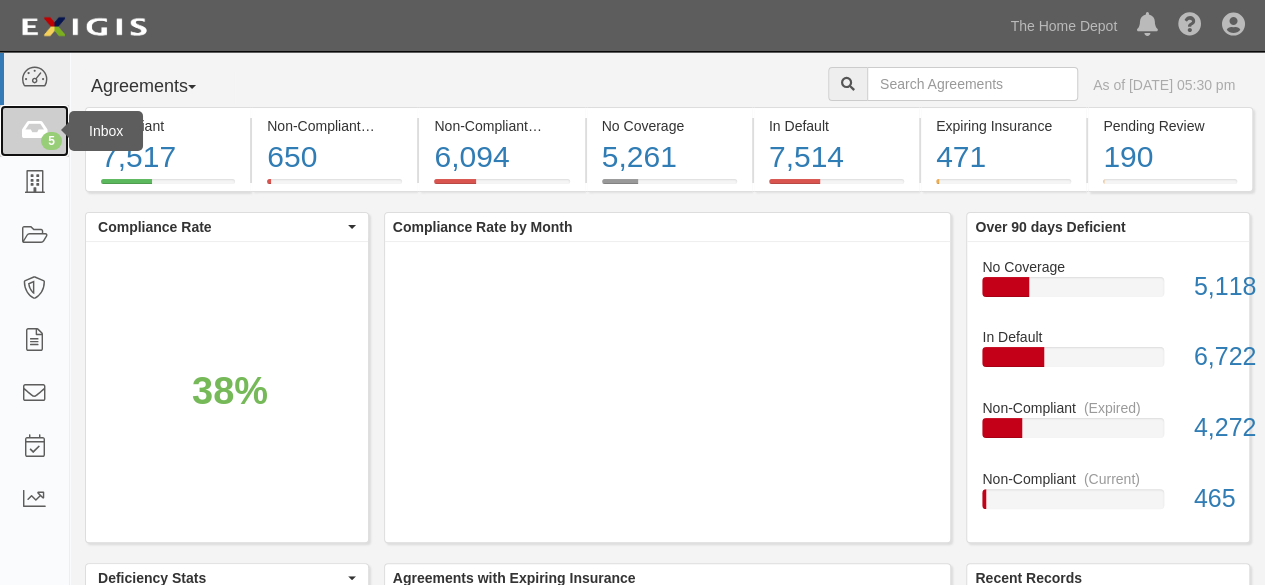 click on "5" at bounding box center (51, 141) 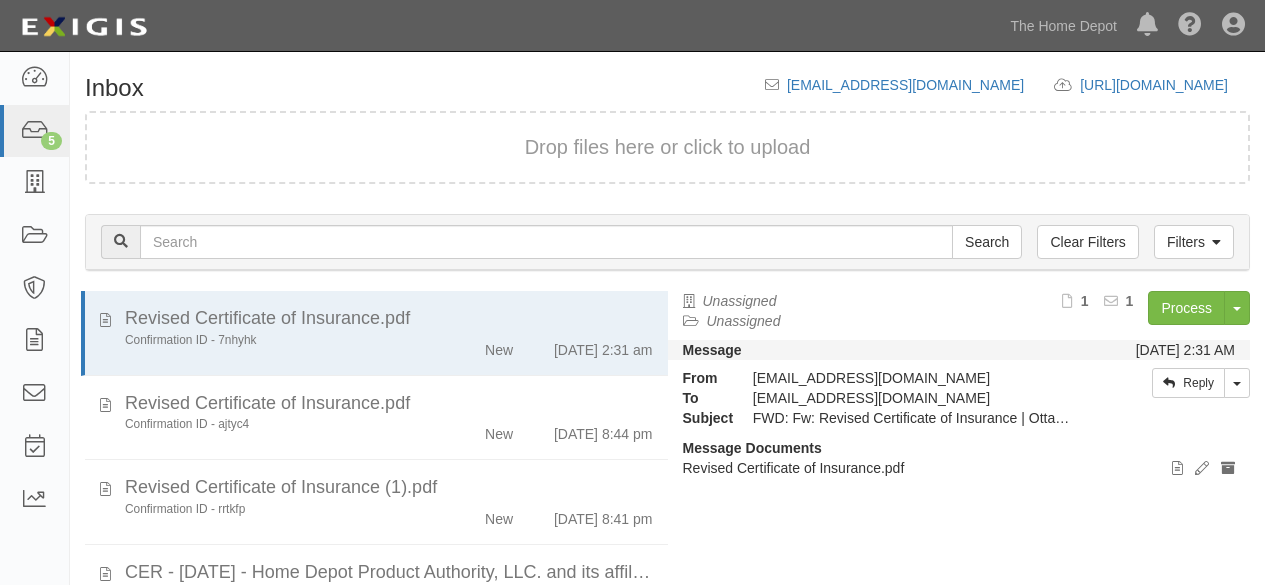 scroll, scrollTop: 0, scrollLeft: 0, axis: both 